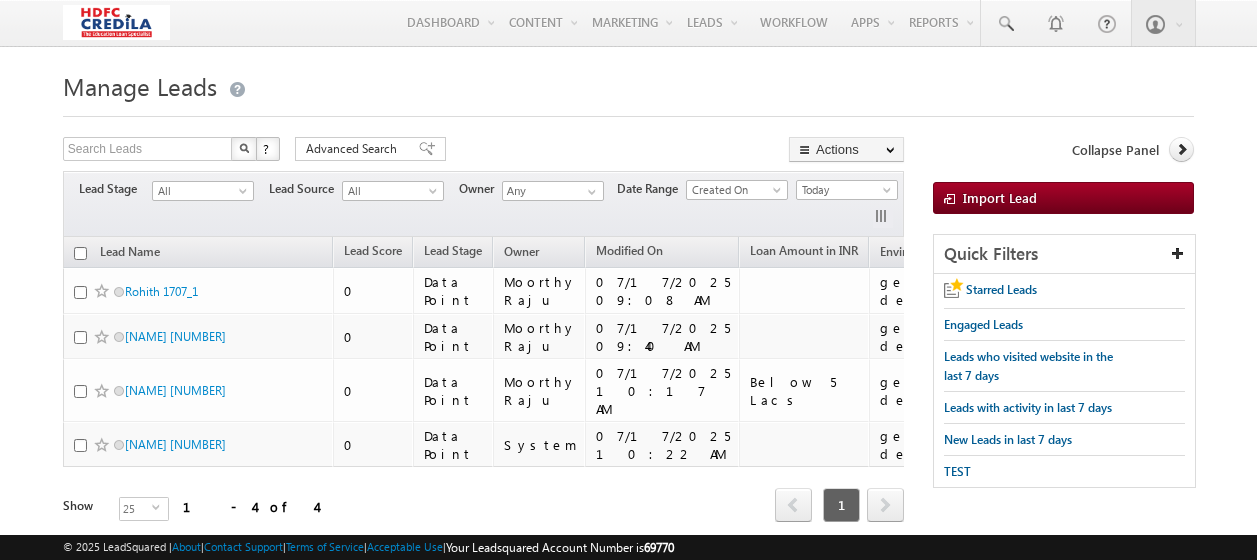 scroll, scrollTop: 0, scrollLeft: 0, axis: both 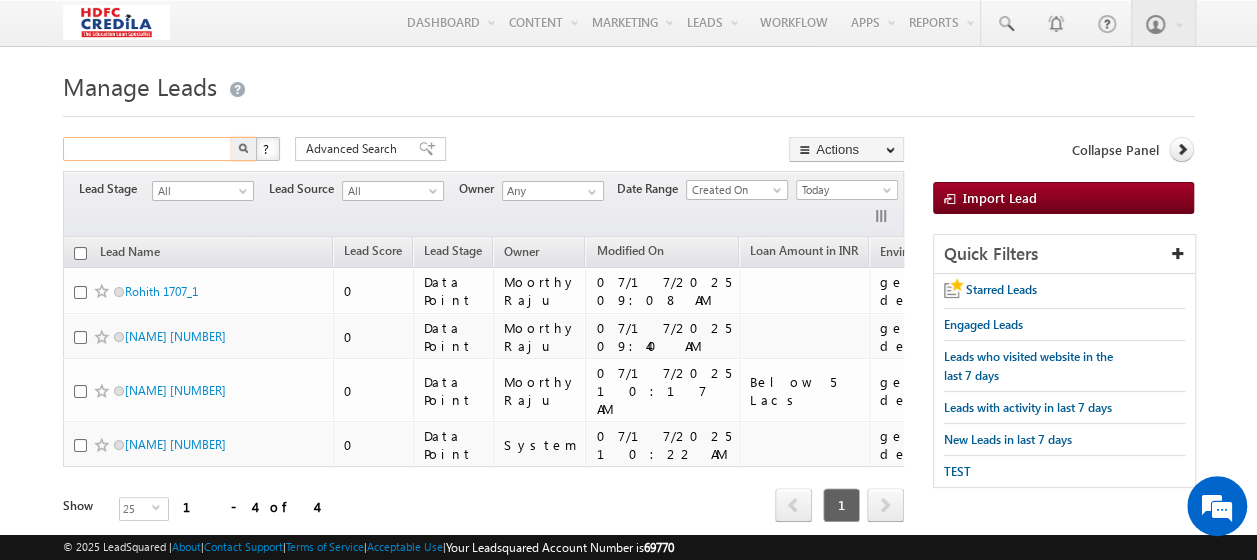 click at bounding box center (148, 149) 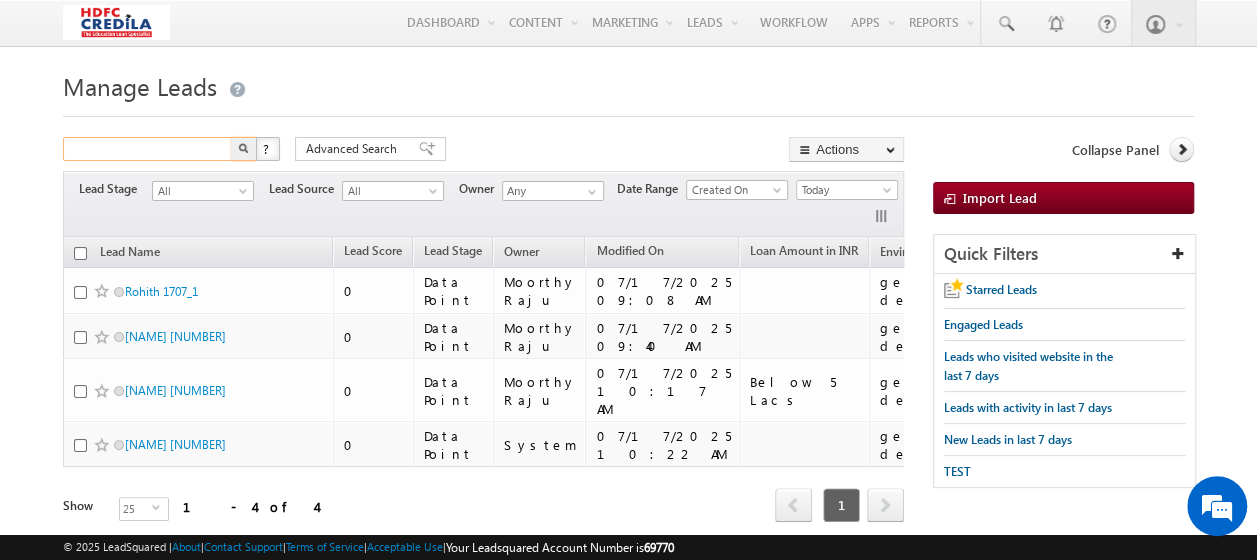 paste on "chidhroopshrivatsa+91527@gmail.com" 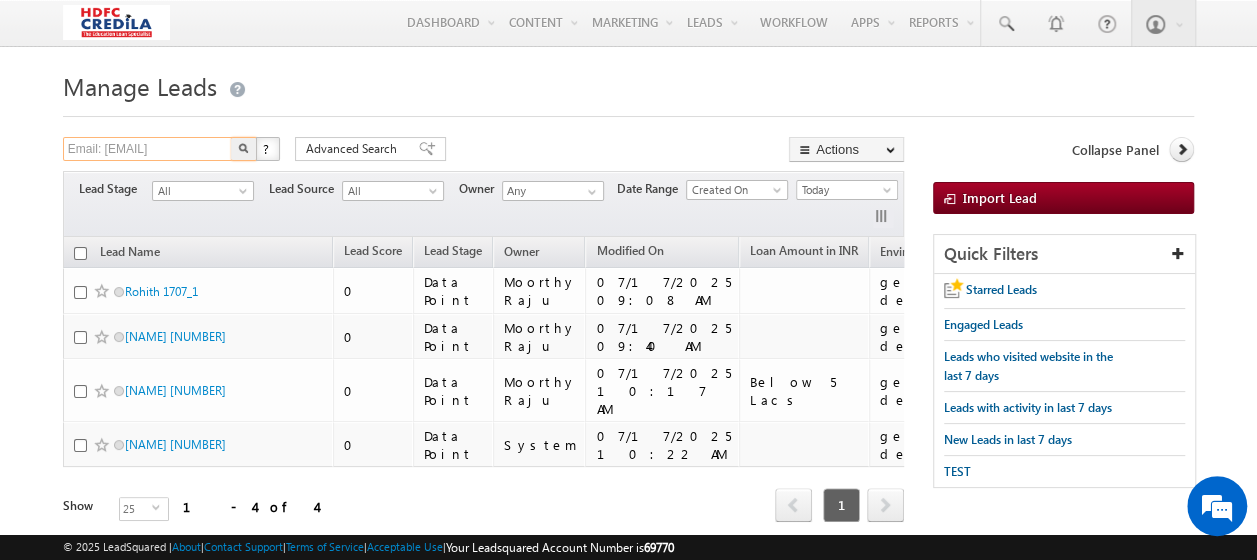 scroll, scrollTop: 0, scrollLeft: 48, axis: horizontal 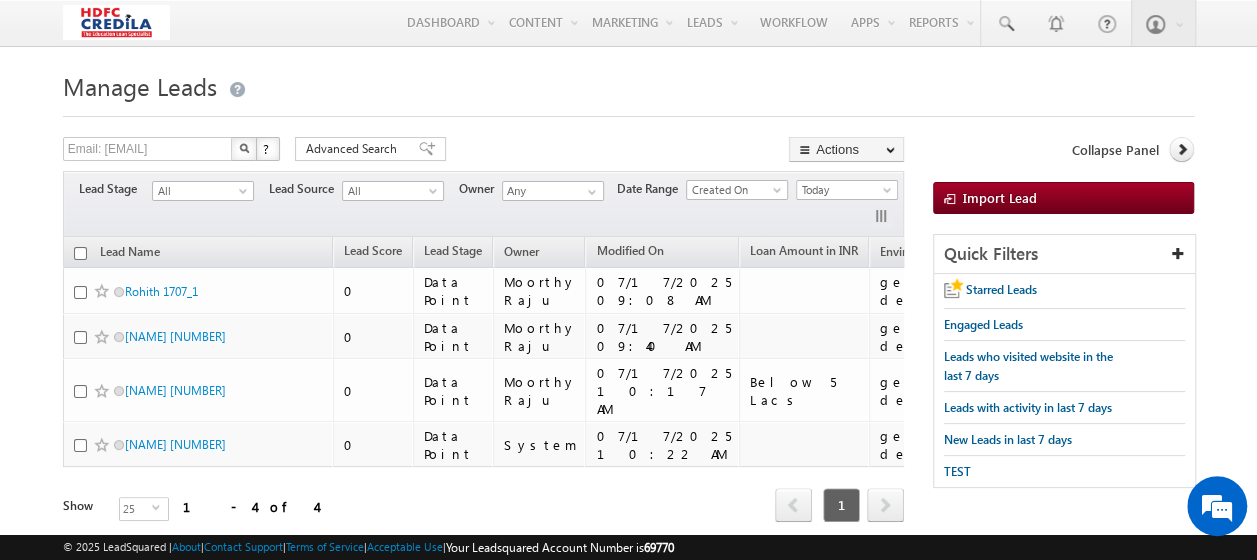 click at bounding box center (244, 148) 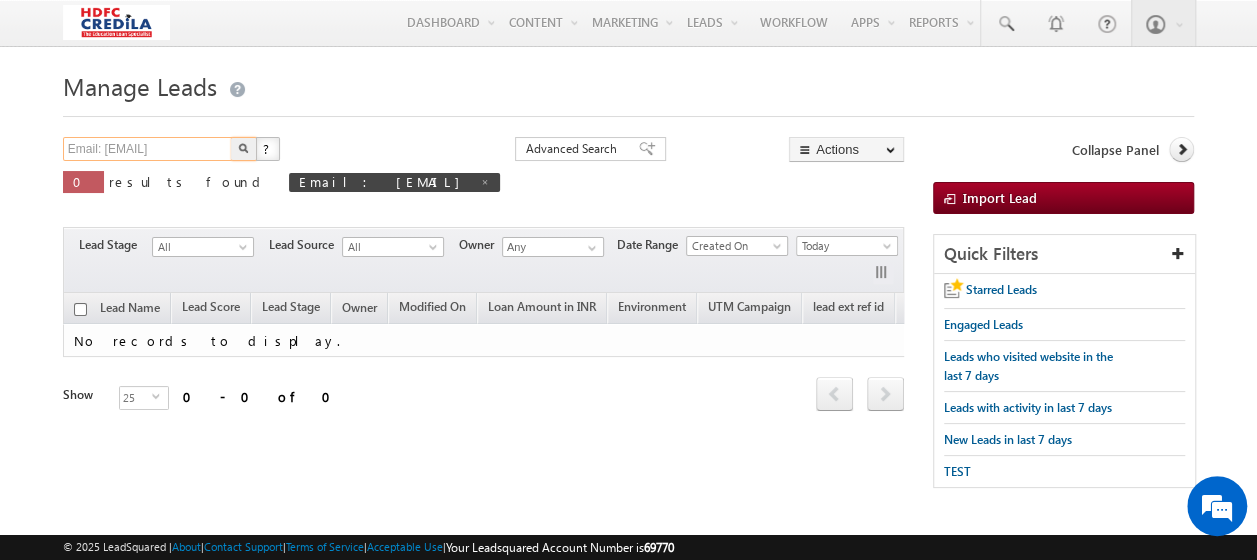 click on "chidhroopshrivatsa+91527@gmail.com" at bounding box center (148, 149) 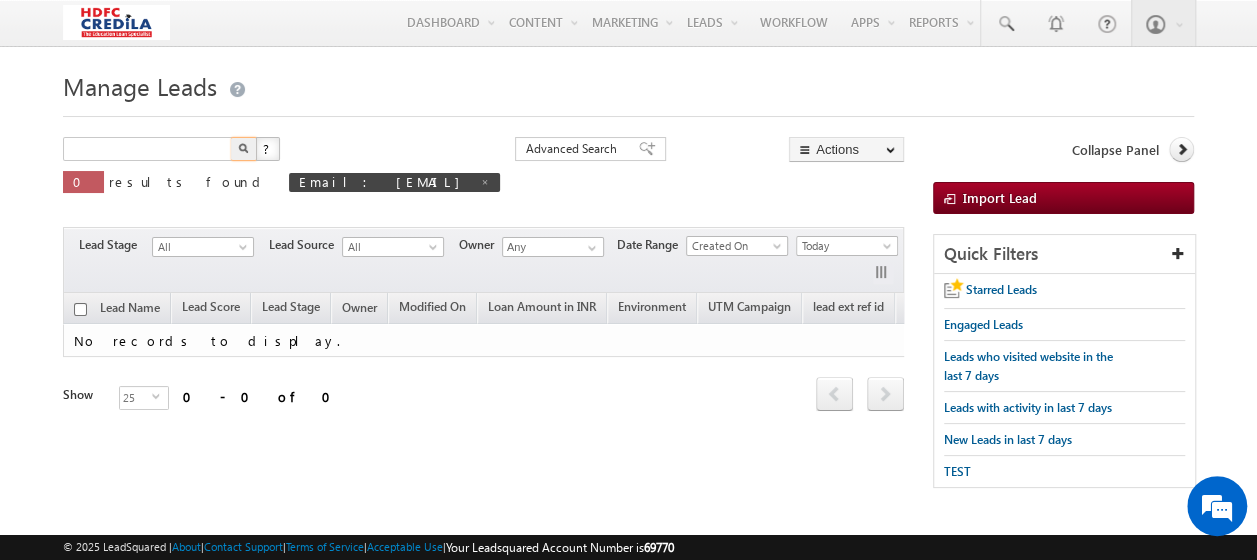 type on "Search Leads" 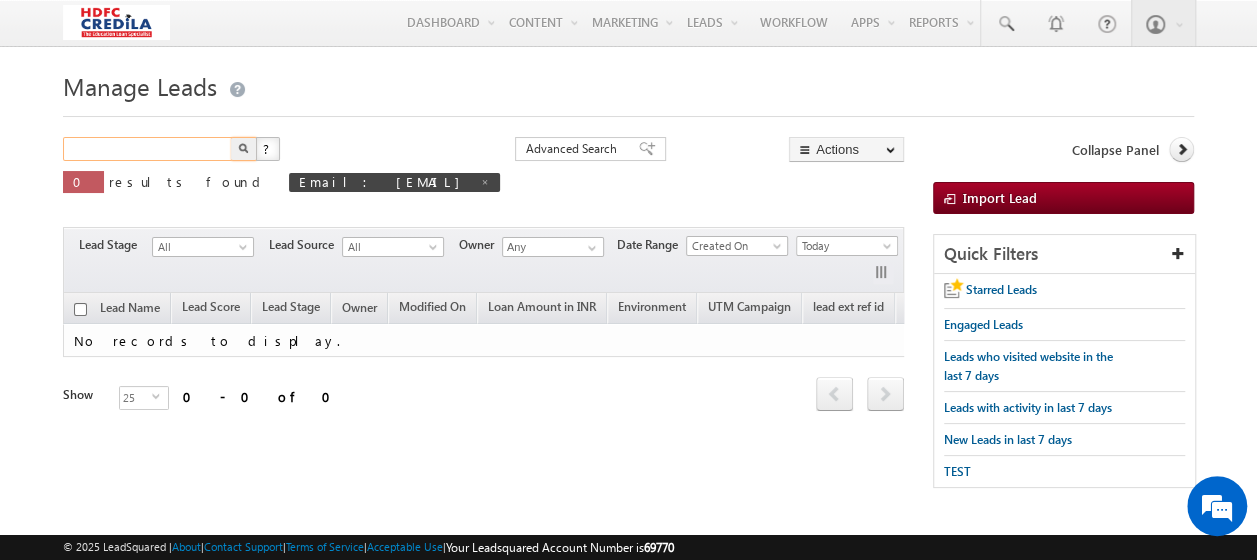 click at bounding box center [148, 149] 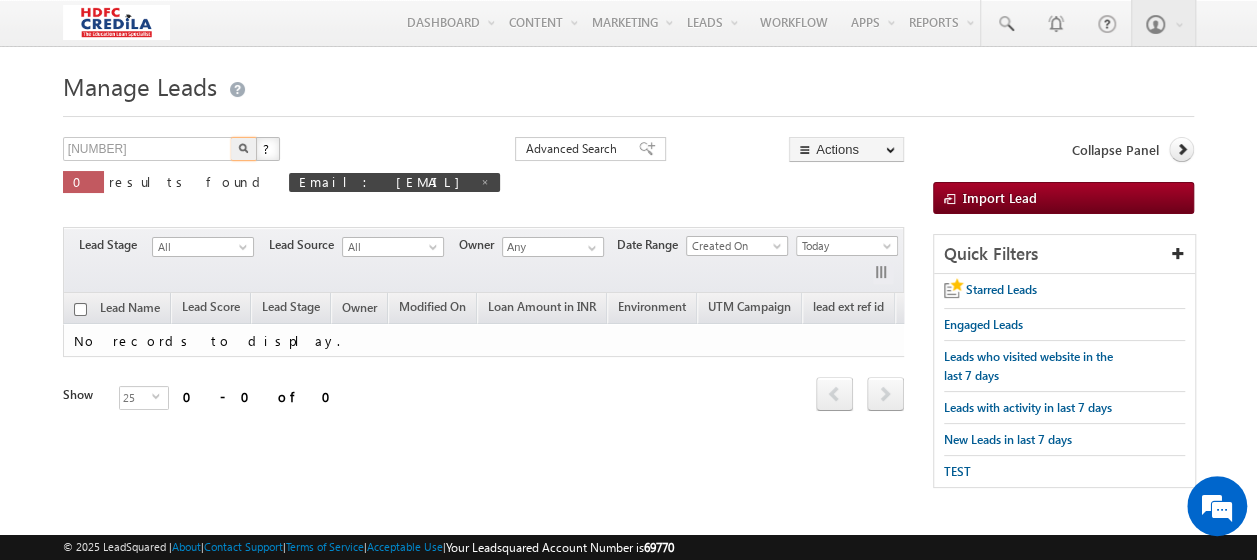 click at bounding box center [244, 149] 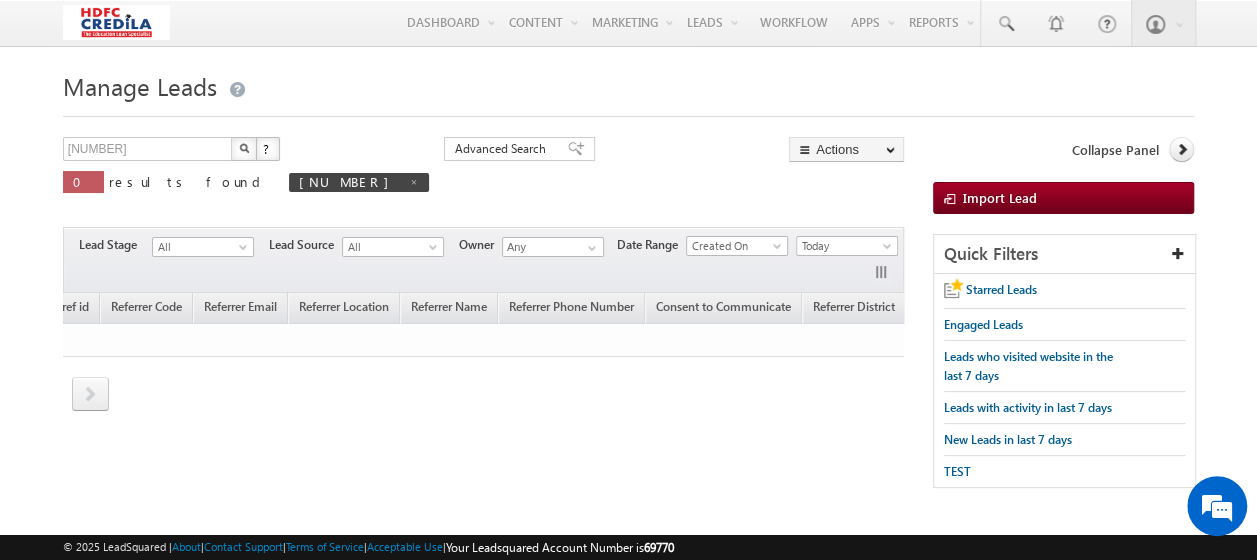 scroll, scrollTop: 0, scrollLeft: 1270, axis: horizontal 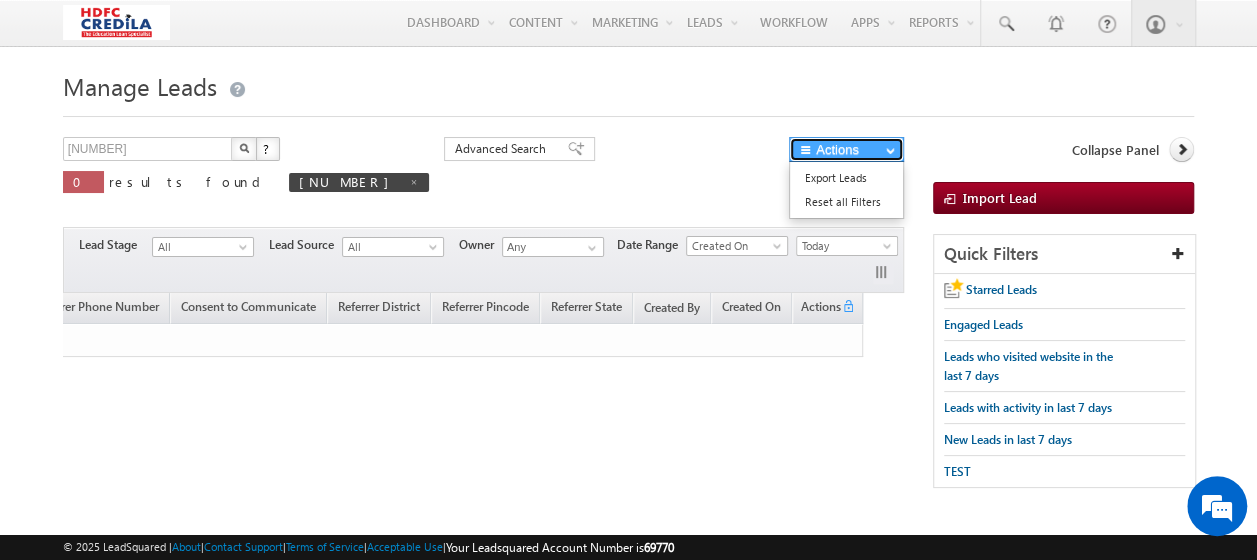 click on "Actions" at bounding box center (846, 149) 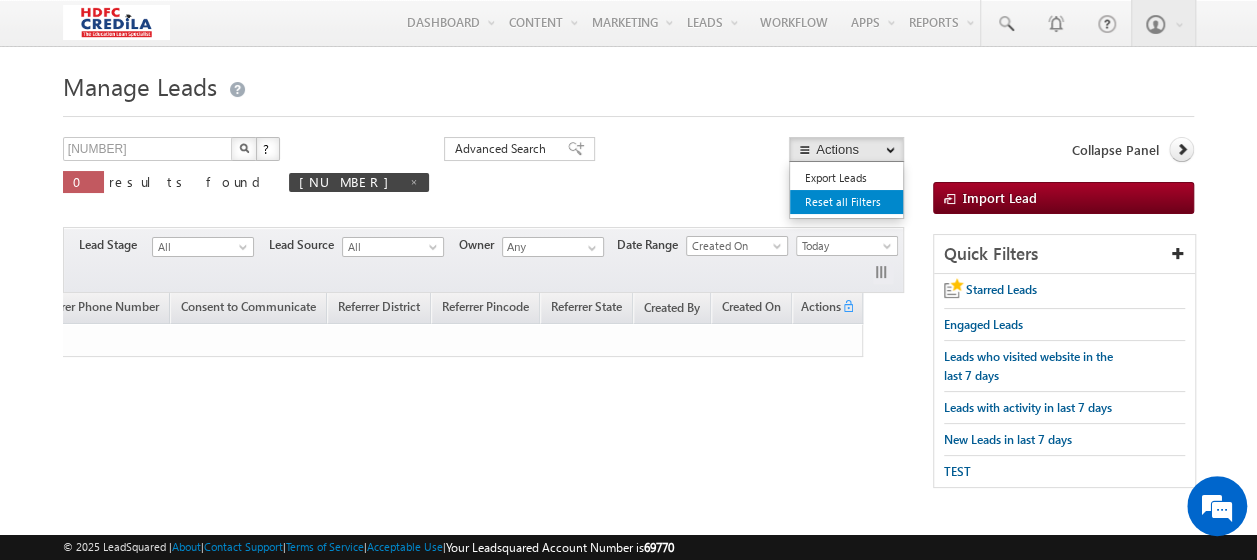 click on "Reset all Filters" at bounding box center (846, 202) 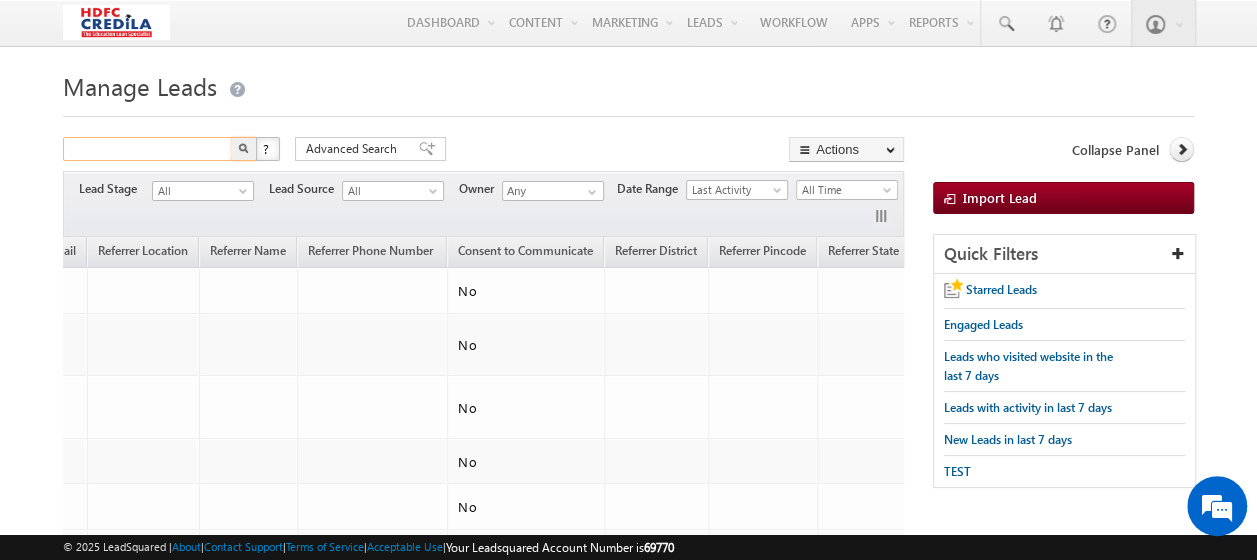 click at bounding box center [148, 149] 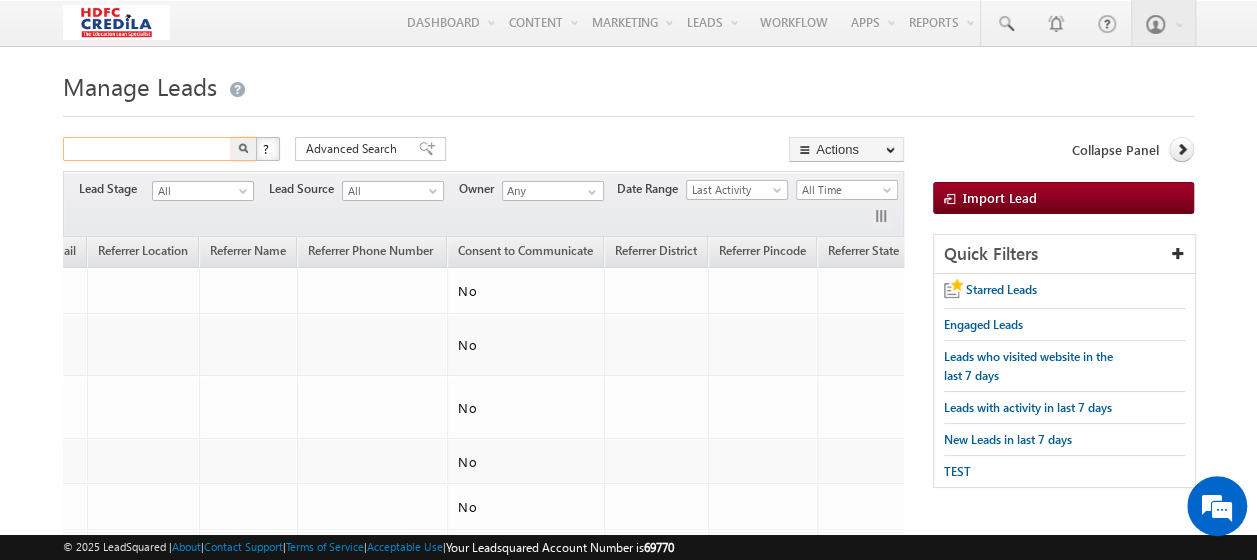 paste on "L250612000008" 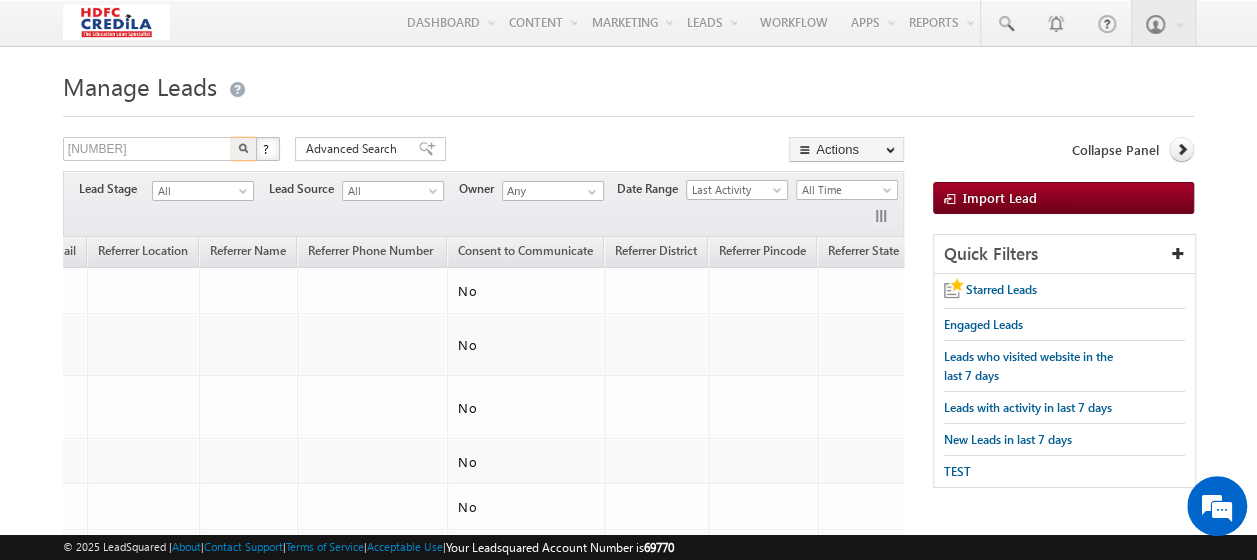 click at bounding box center (243, 148) 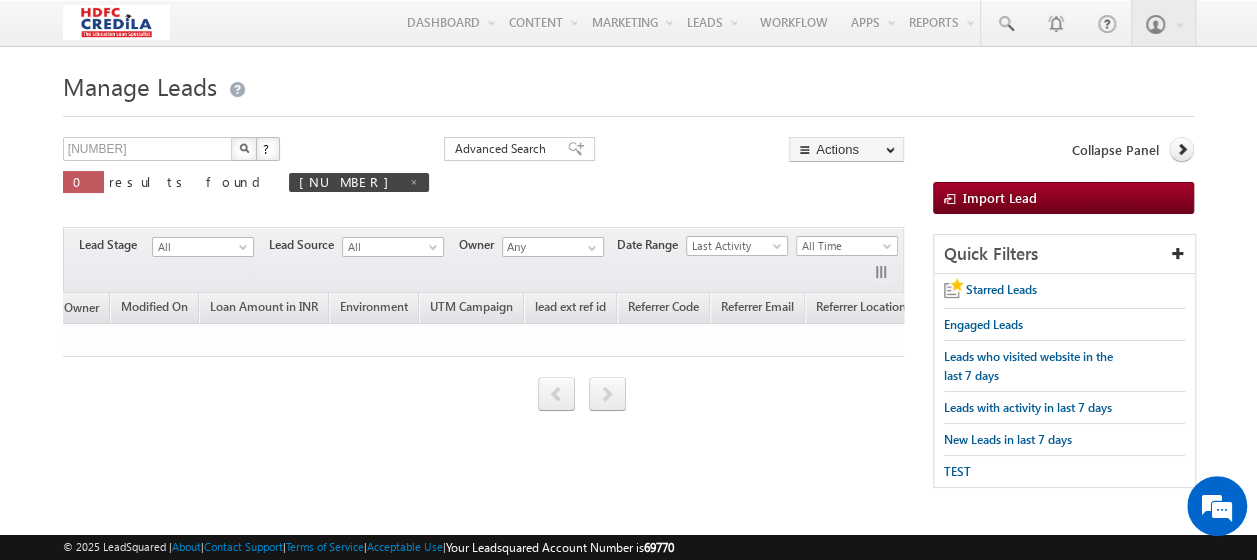 scroll, scrollTop: 0, scrollLeft: 0, axis: both 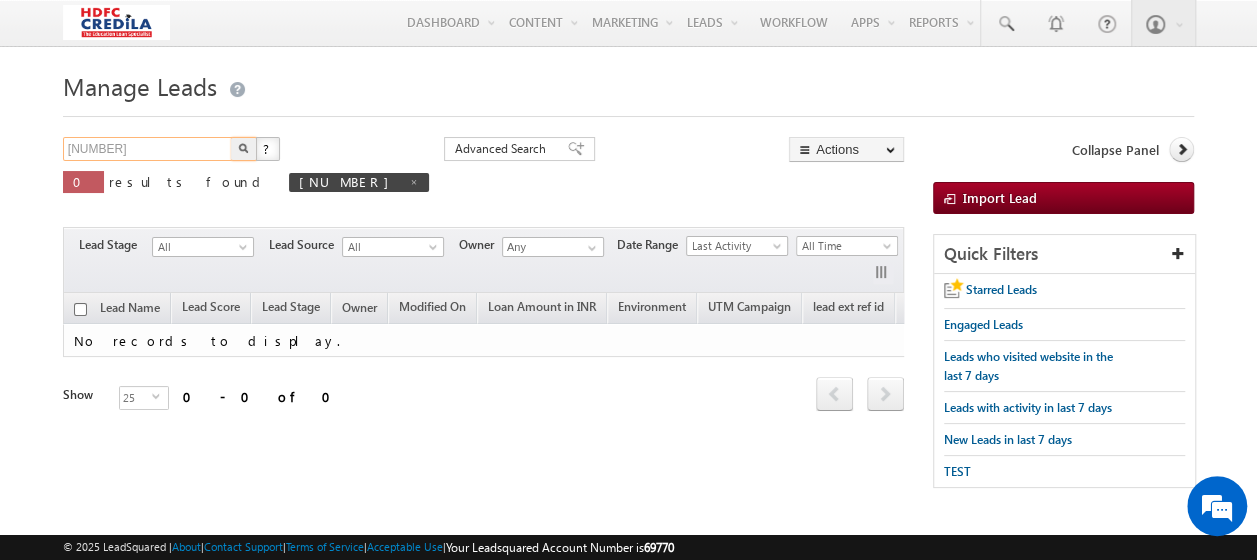 drag, startPoint x: 167, startPoint y: 150, endPoint x: 4, endPoint y: 169, distance: 164.10362 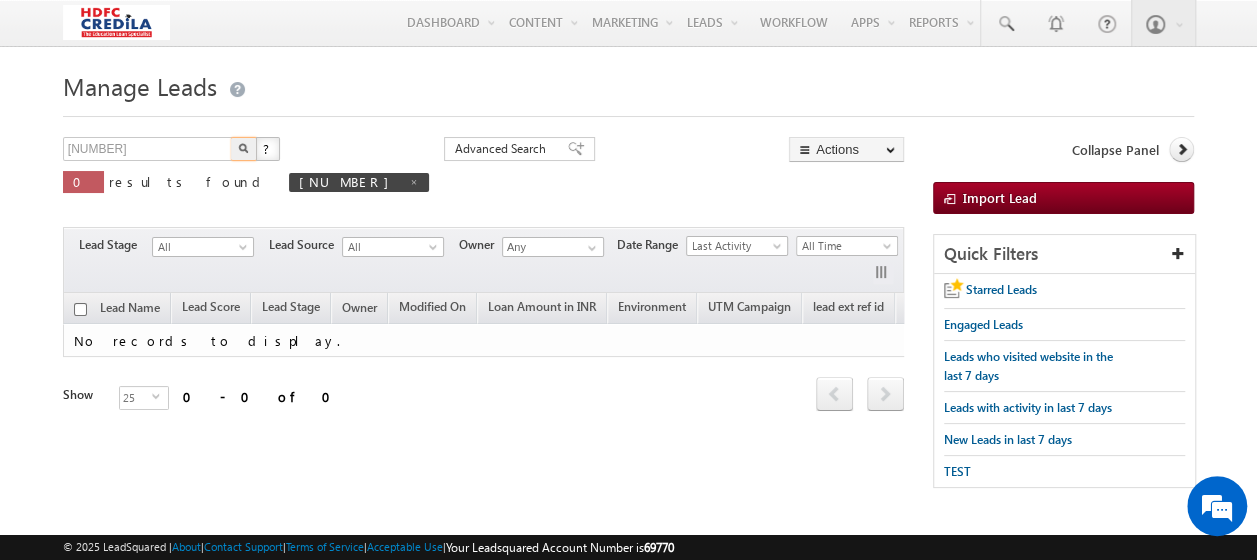click at bounding box center [243, 148] 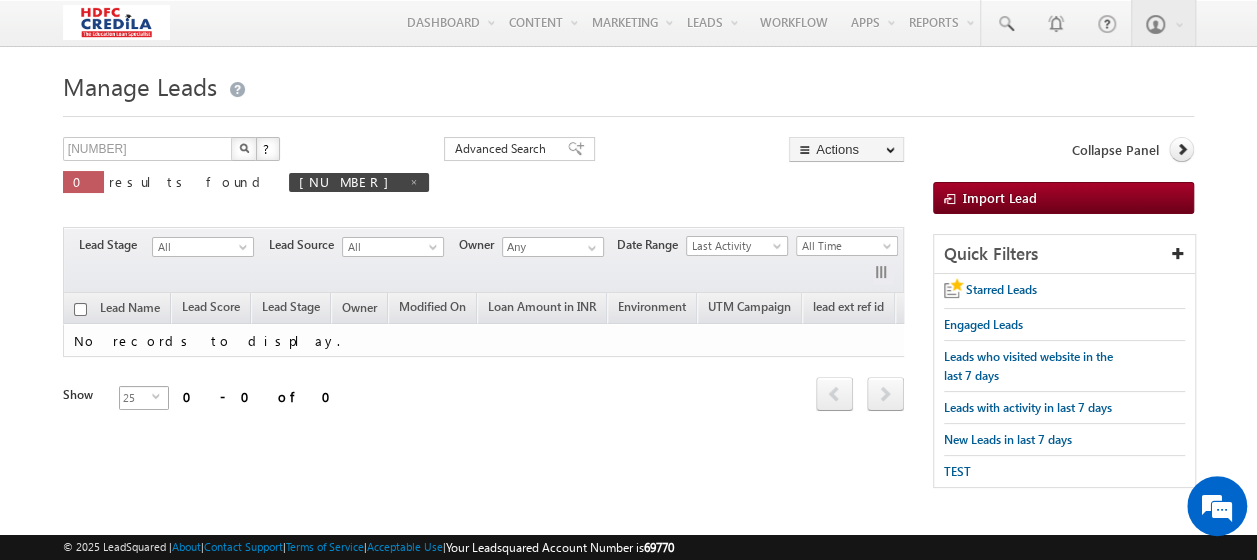 click on "25" at bounding box center (136, 398) 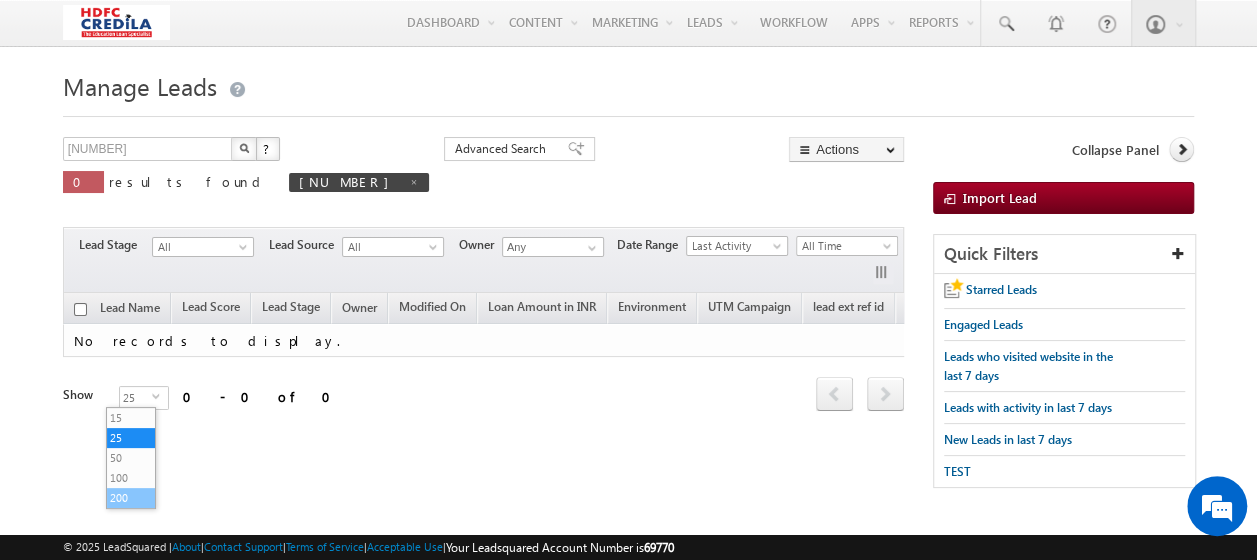 click on "200" at bounding box center [131, 498] 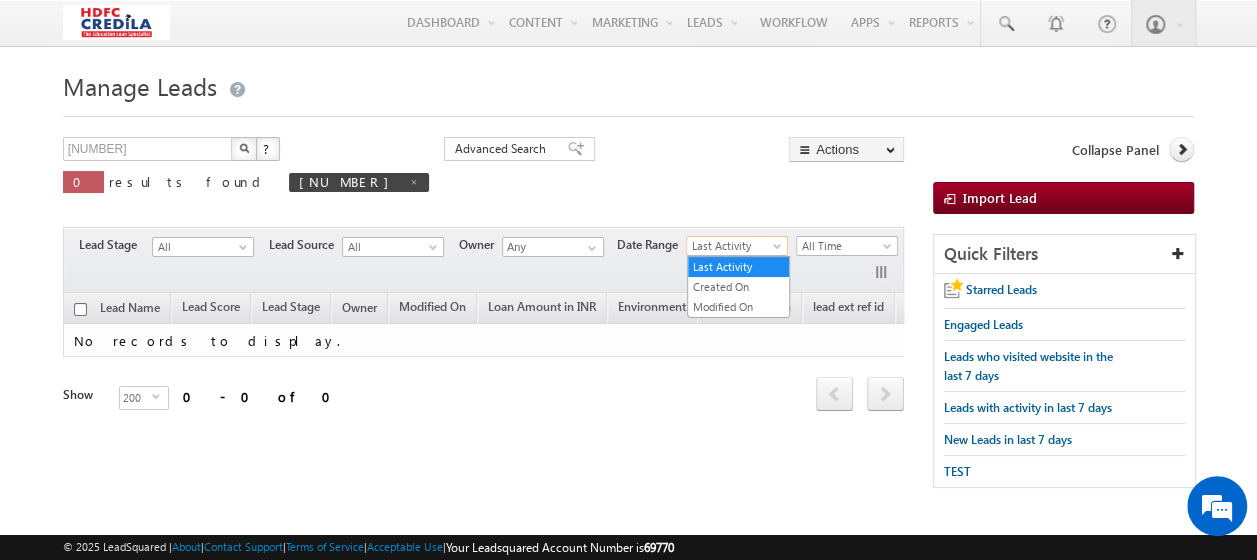 click on "Last Activity" at bounding box center (734, 246) 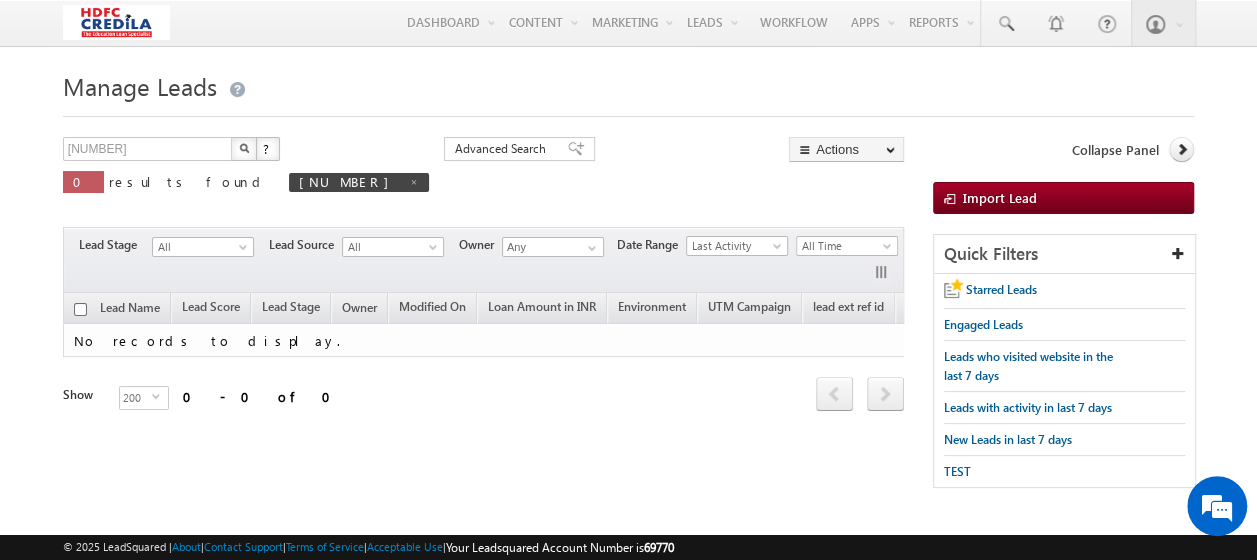 click on "3000018468 X ?   0 results found         3000018468
Advanced Search
Advanced Search
Advanced search results
Actions Export Leads Reset all Filters
Actions Export Leads Bulk Update Send Email Add to List Add Activity Change Owner Change Stage Delete" at bounding box center [483, 179] 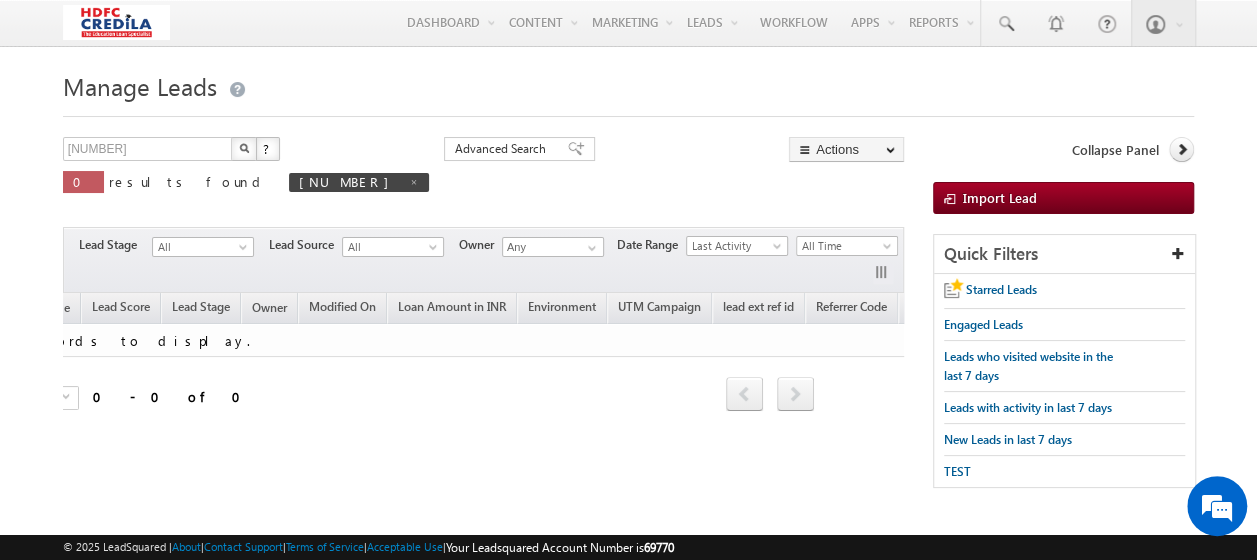 scroll, scrollTop: 0, scrollLeft: 0, axis: both 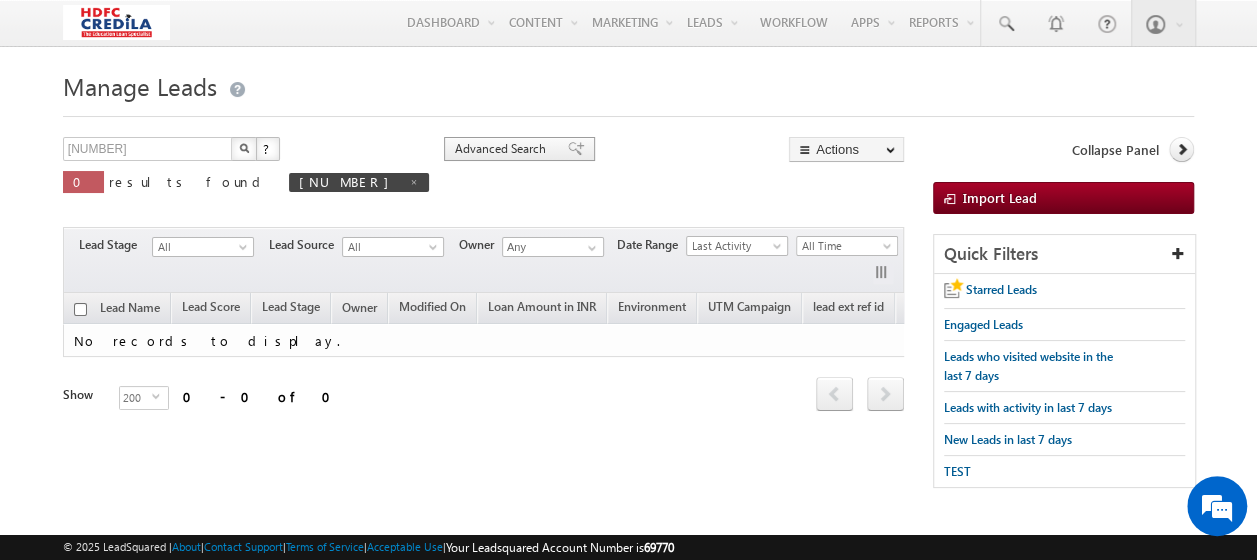 click on "Advanced Search" at bounding box center [503, 149] 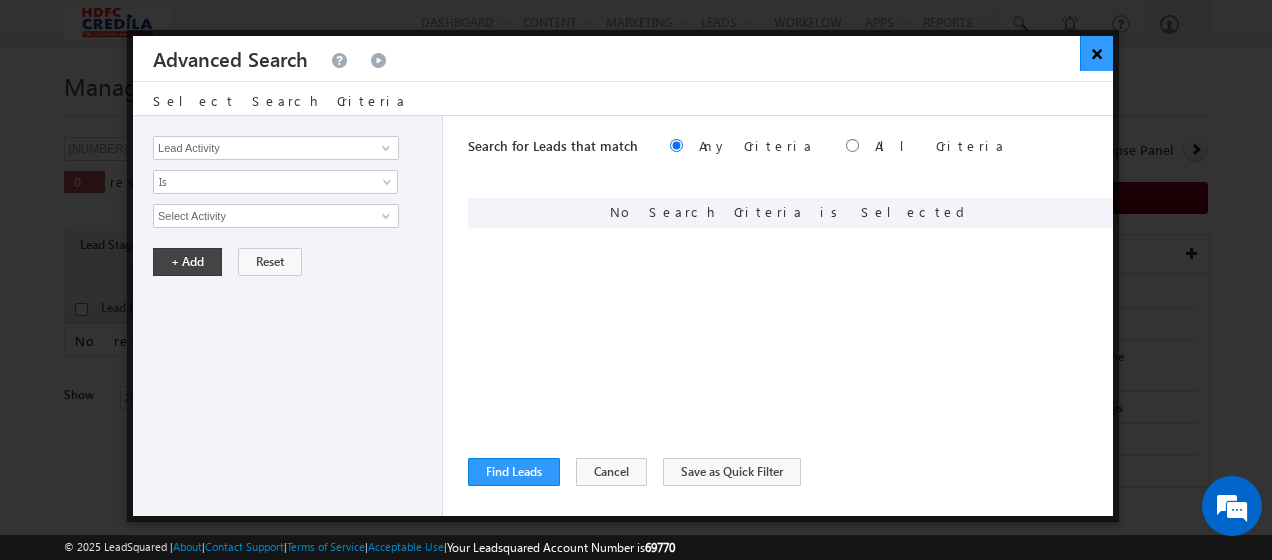 click on "×" at bounding box center (1096, 53) 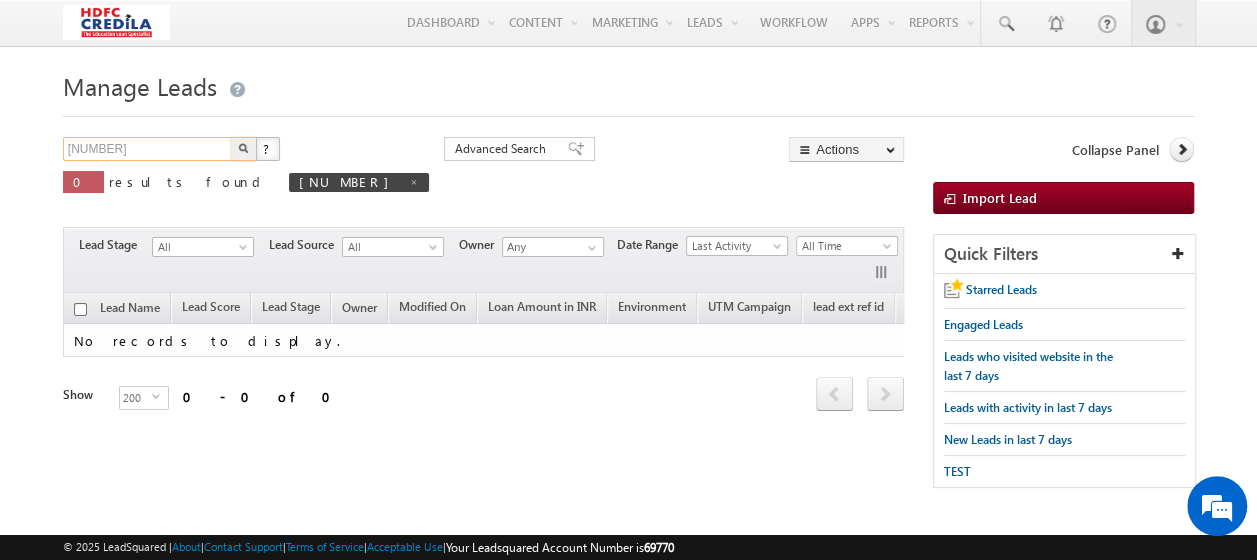 drag, startPoint x: 166, startPoint y: 145, endPoint x: 16, endPoint y: 150, distance: 150.08331 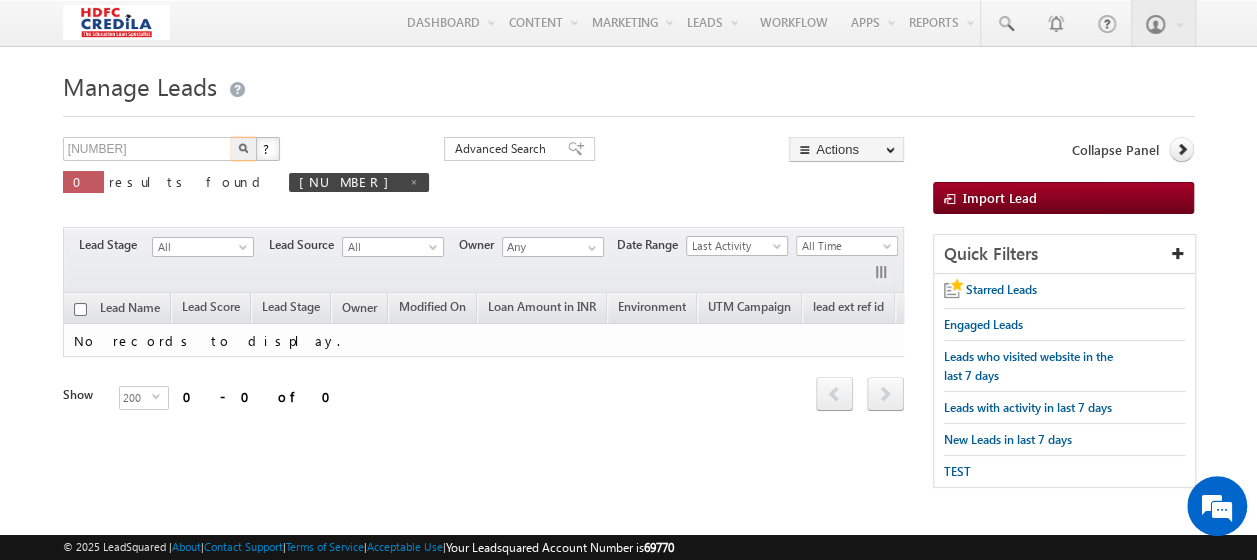 click at bounding box center [243, 148] 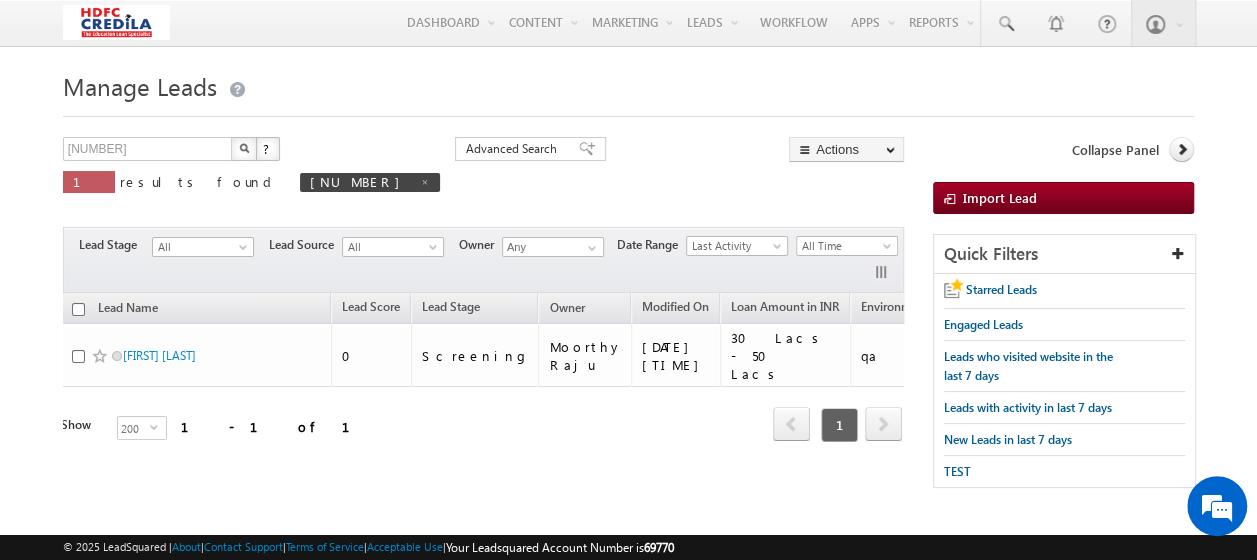 scroll, scrollTop: 0, scrollLeft: 0, axis: both 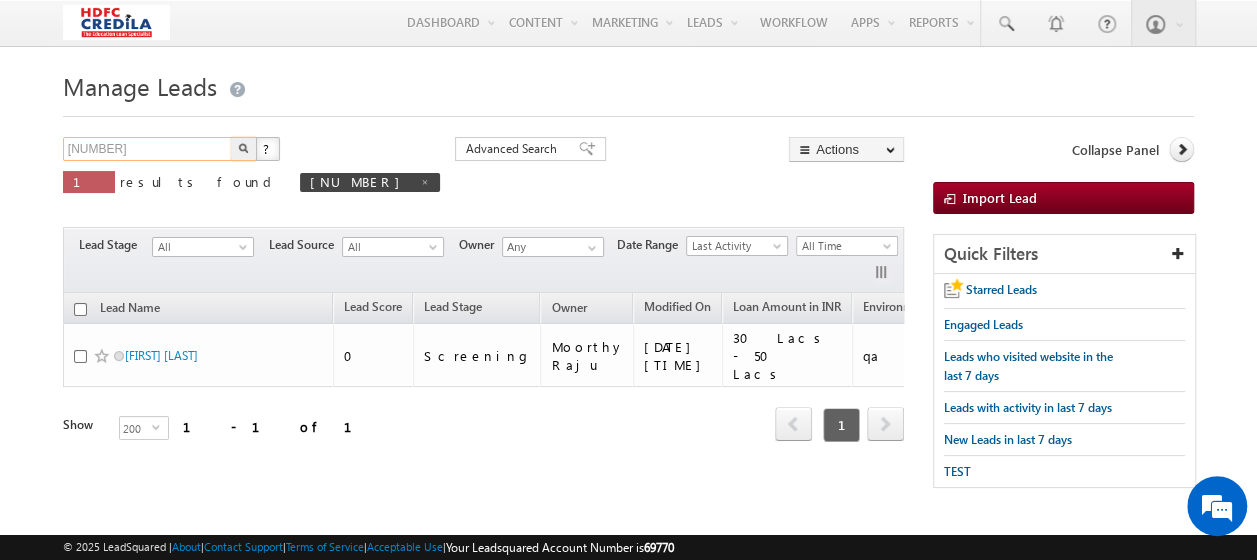 drag, startPoint x: 157, startPoint y: 150, endPoint x: 30, endPoint y: 158, distance: 127.25172 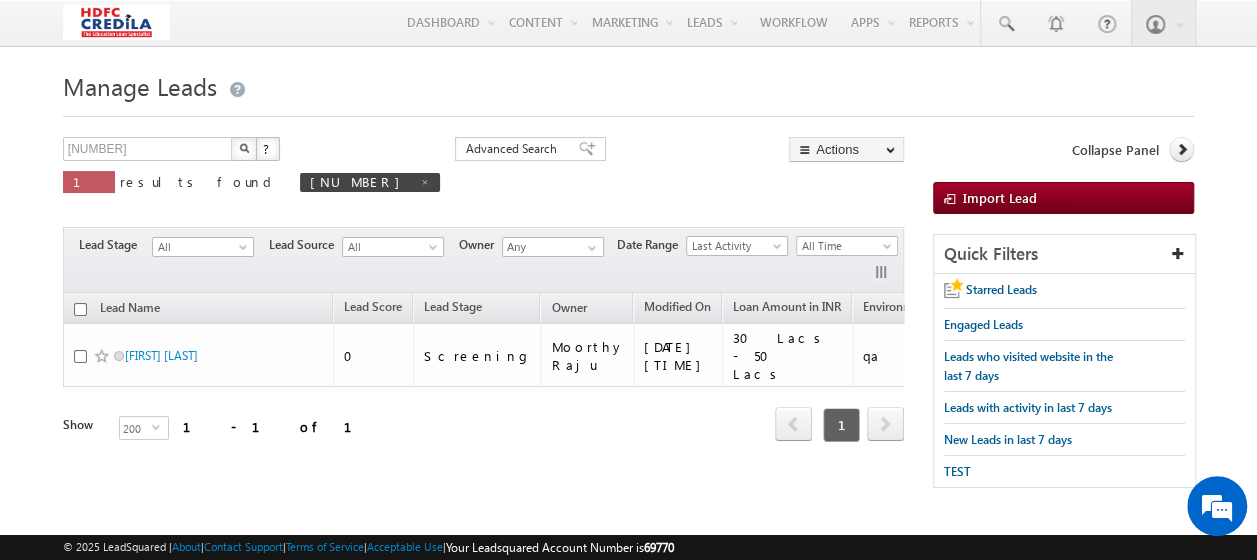 click at bounding box center (244, 148) 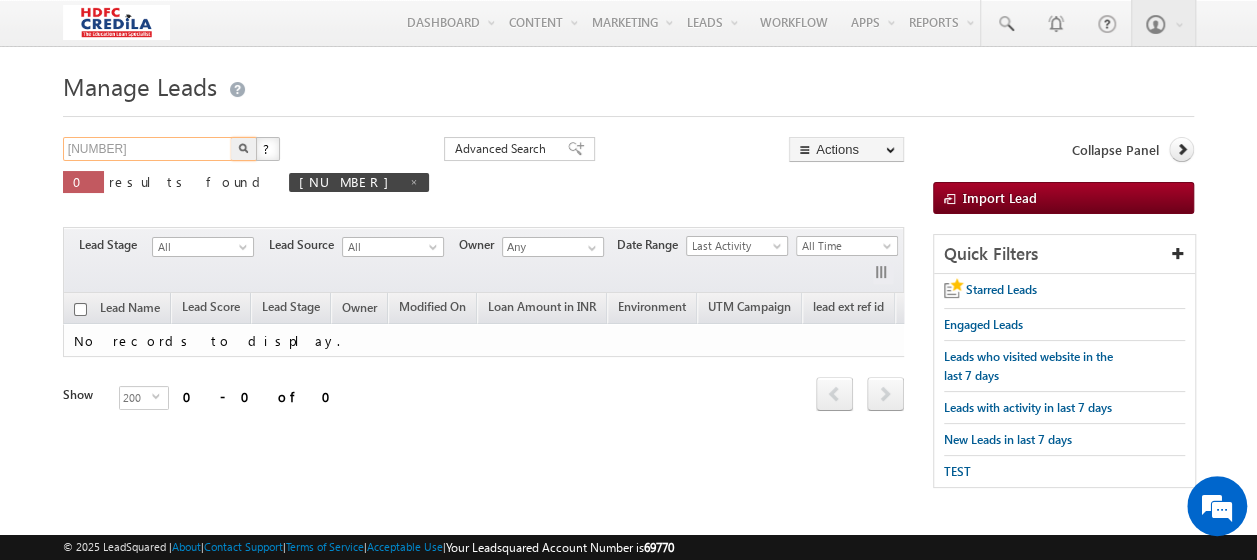 drag, startPoint x: 161, startPoint y: 143, endPoint x: -4, endPoint y: 156, distance: 165.51132 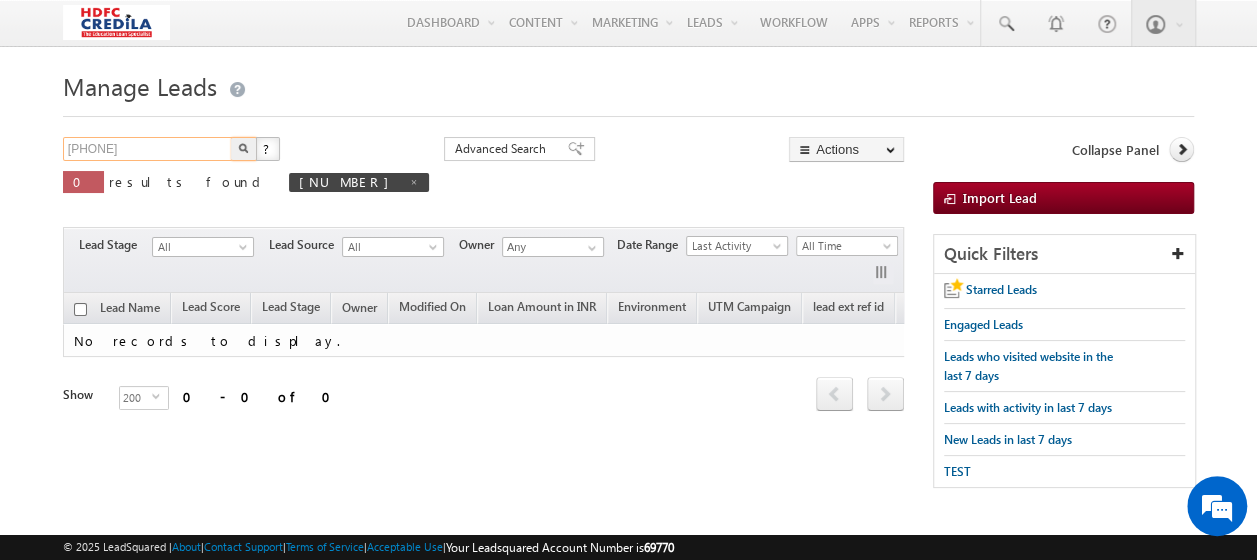 drag, startPoint x: 86, startPoint y: 148, endPoint x: 30, endPoint y: 144, distance: 56.142673 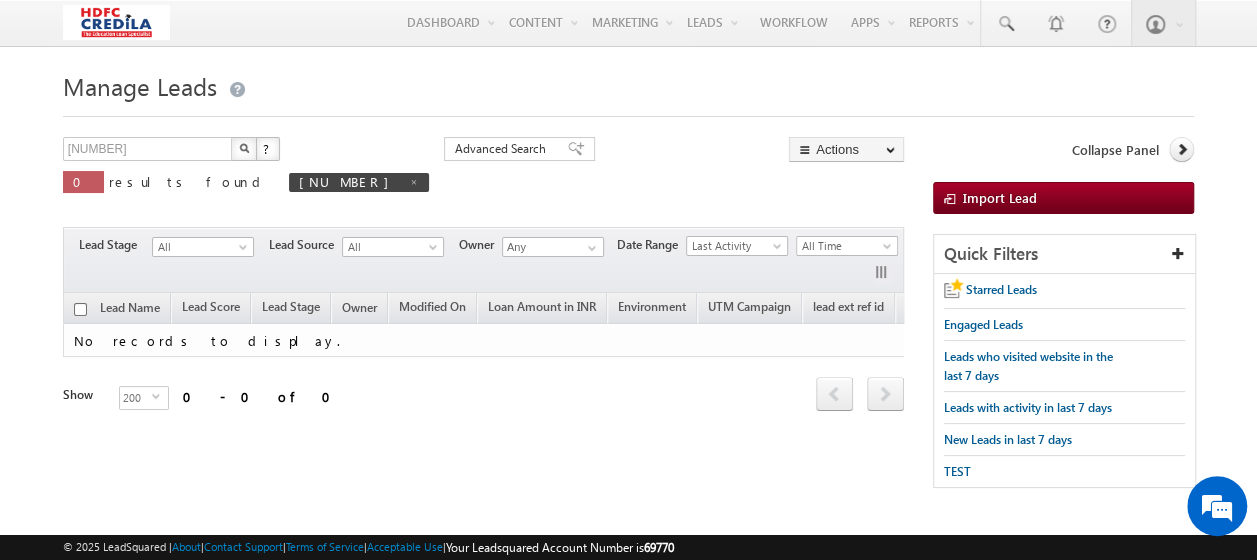 click at bounding box center (244, 149) 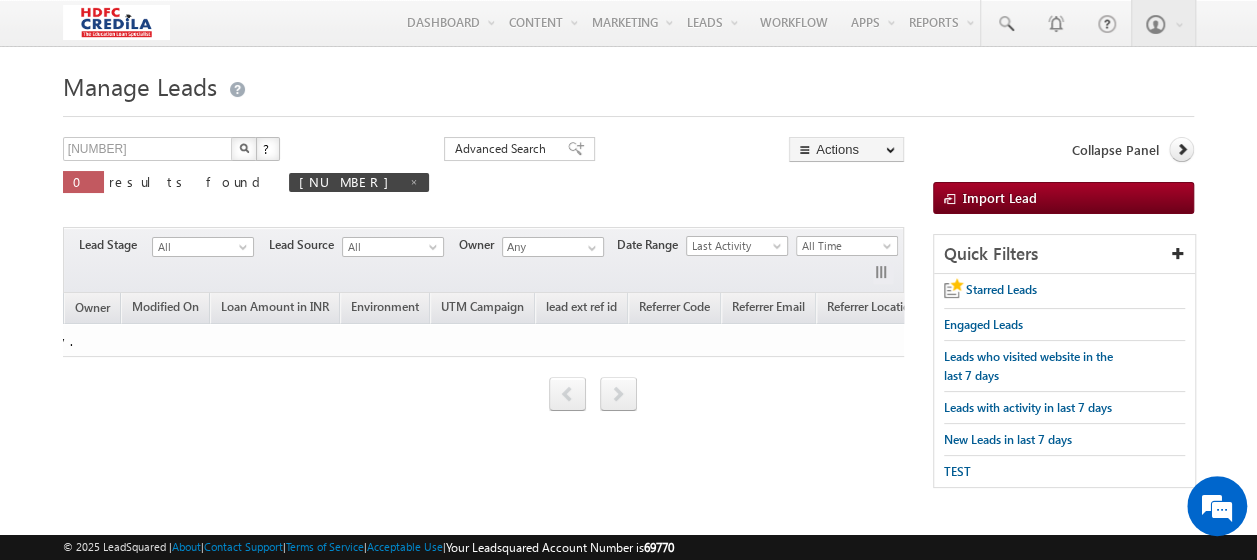 scroll, scrollTop: 0, scrollLeft: 0, axis: both 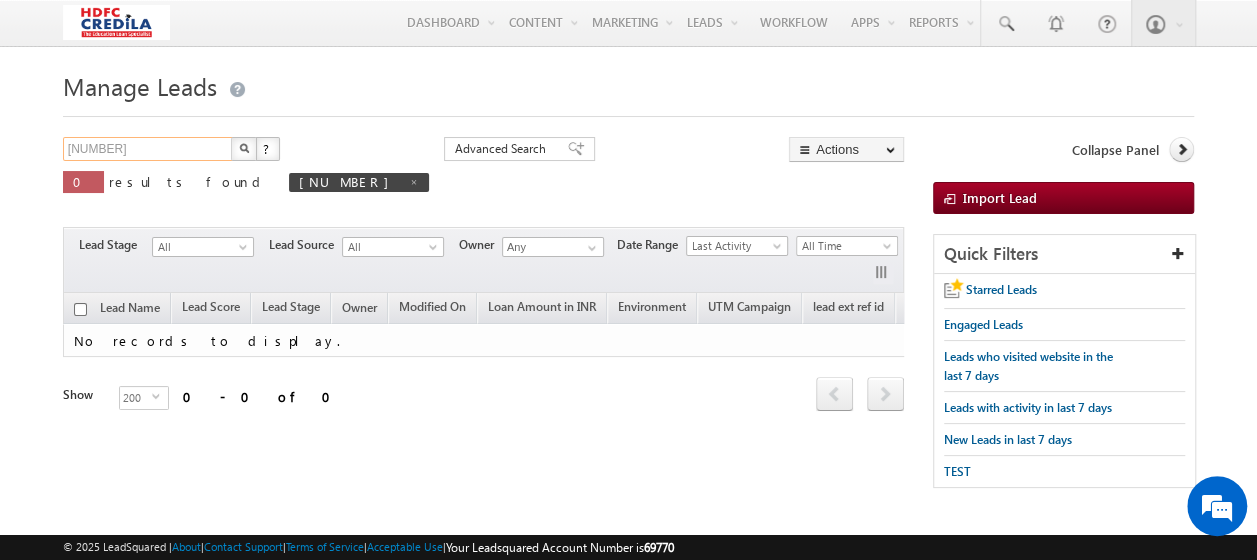 click on "1234566664" at bounding box center (148, 149) 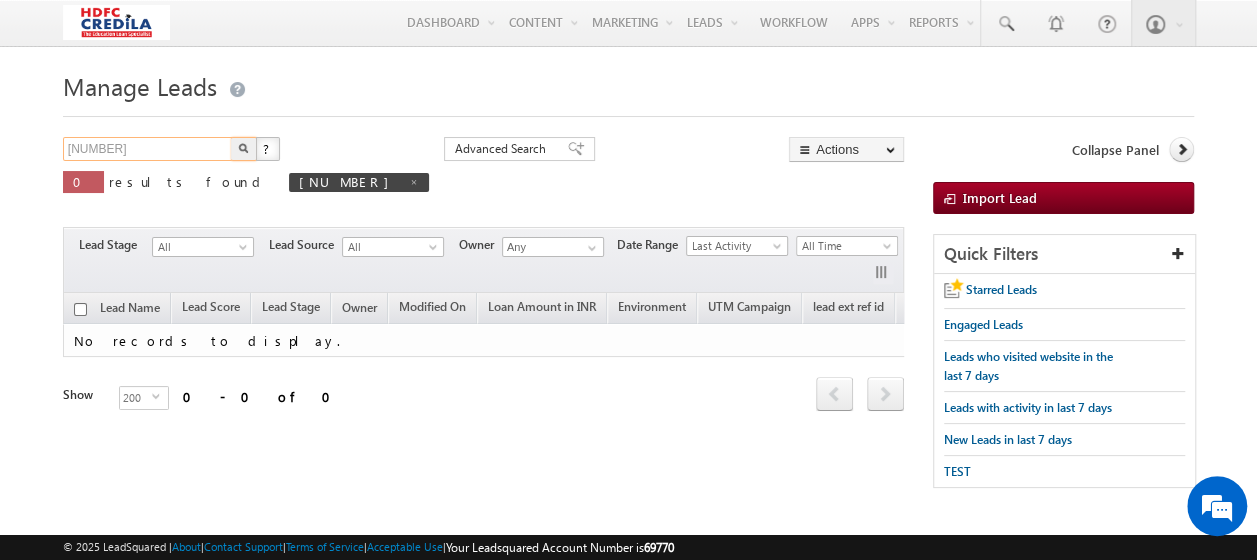 drag, startPoint x: 158, startPoint y: 149, endPoint x: 45, endPoint y: 146, distance: 113.03982 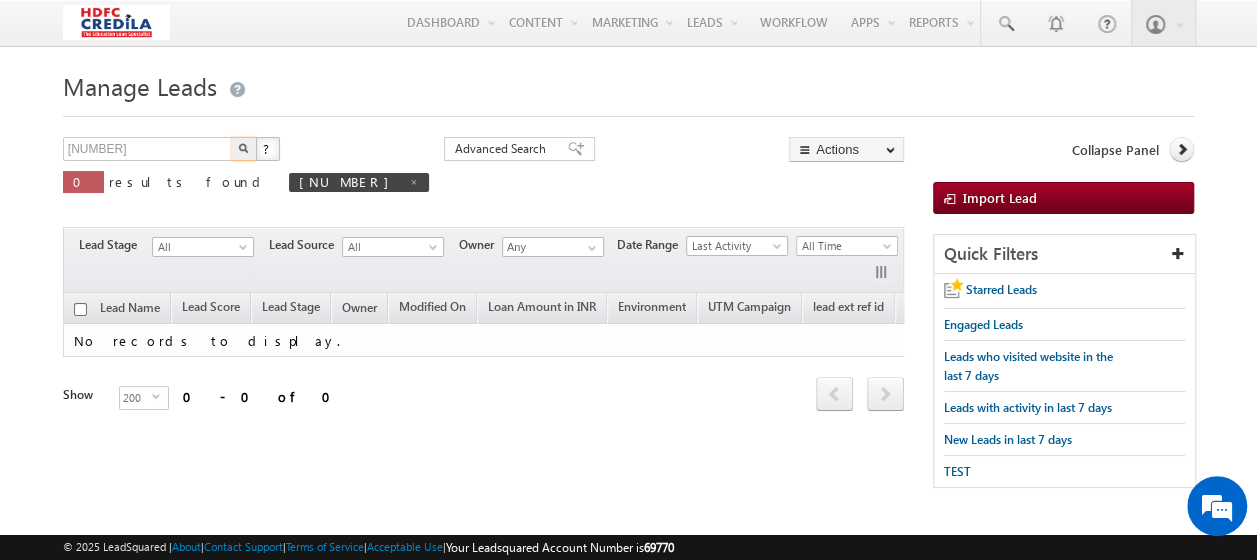 click at bounding box center [243, 148] 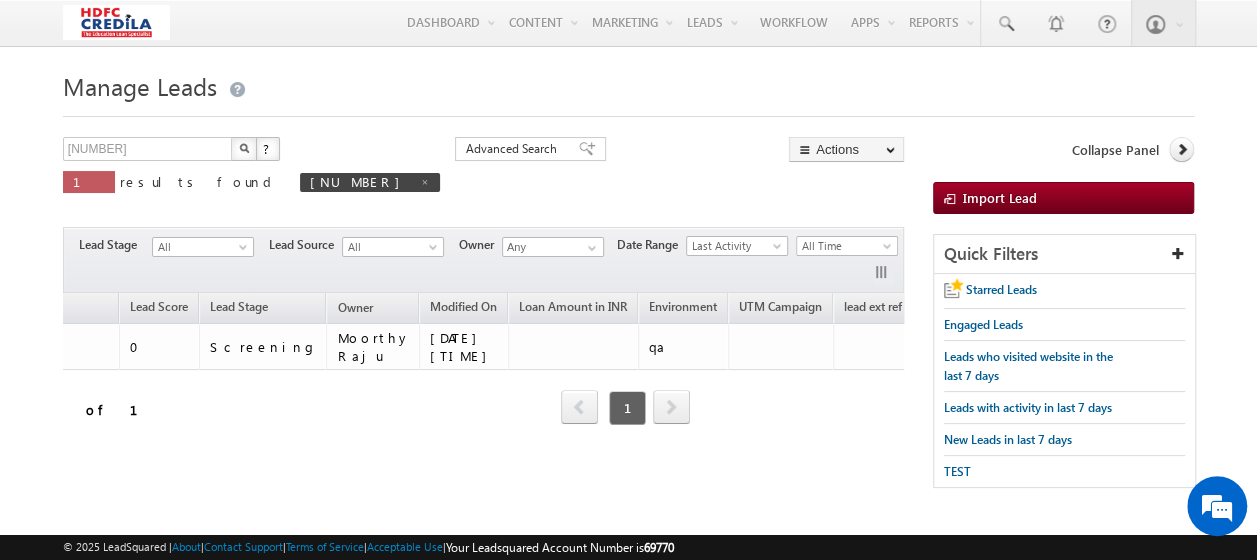 scroll, scrollTop: 0, scrollLeft: 0, axis: both 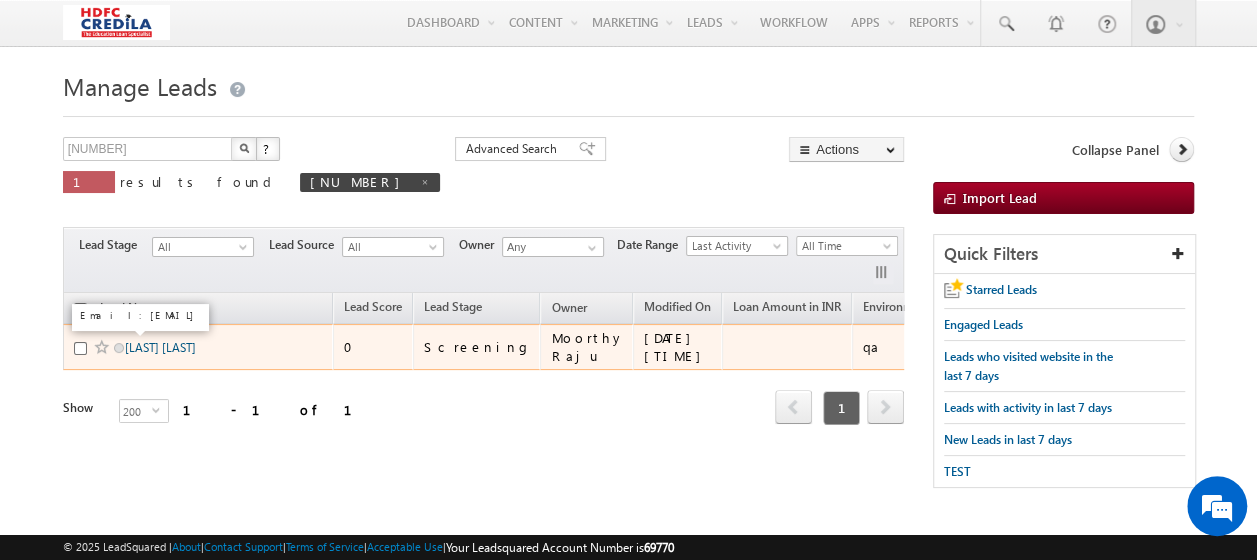 click on "[FIRST] [LAST]" at bounding box center [160, 347] 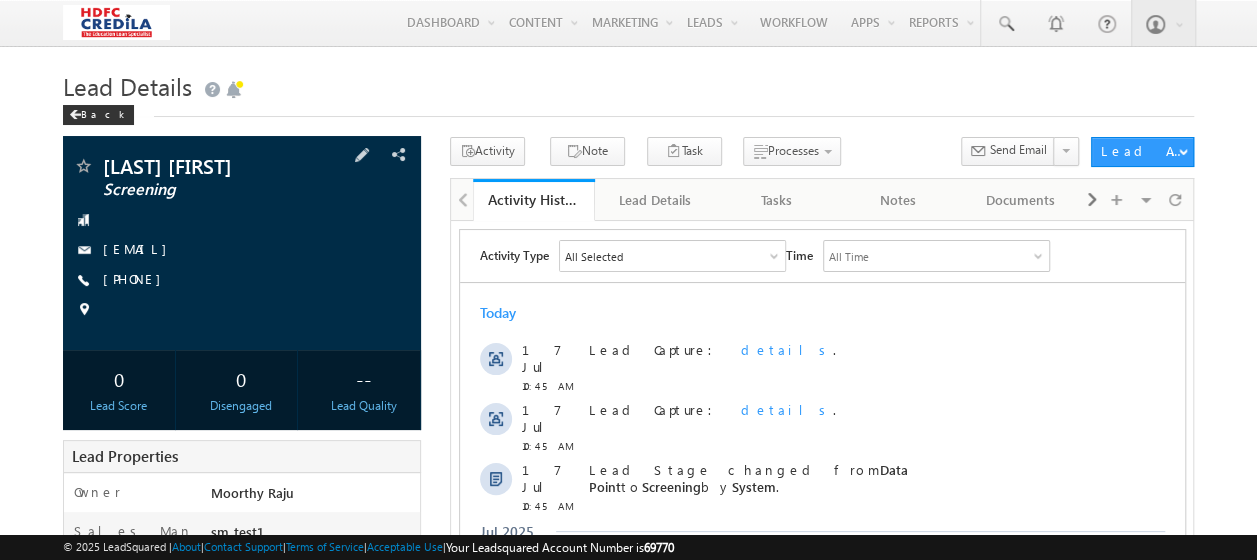 scroll, scrollTop: 0, scrollLeft: 0, axis: both 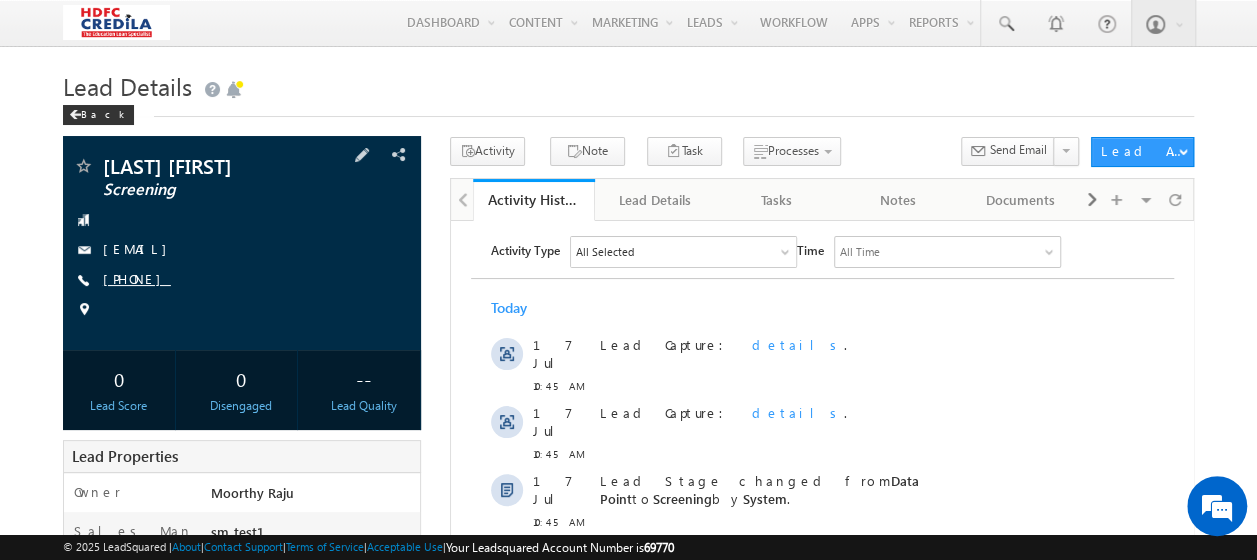 drag, startPoint x: 203, startPoint y: 278, endPoint x: 143, endPoint y: 277, distance: 60.00833 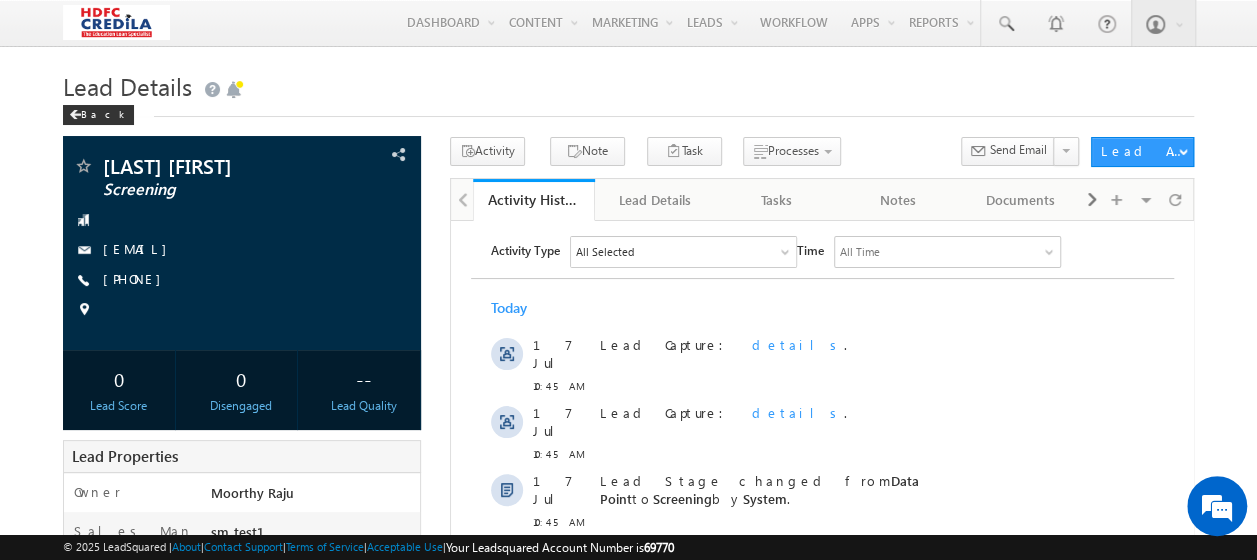 click on "Lead Details" at bounding box center (628, 84) 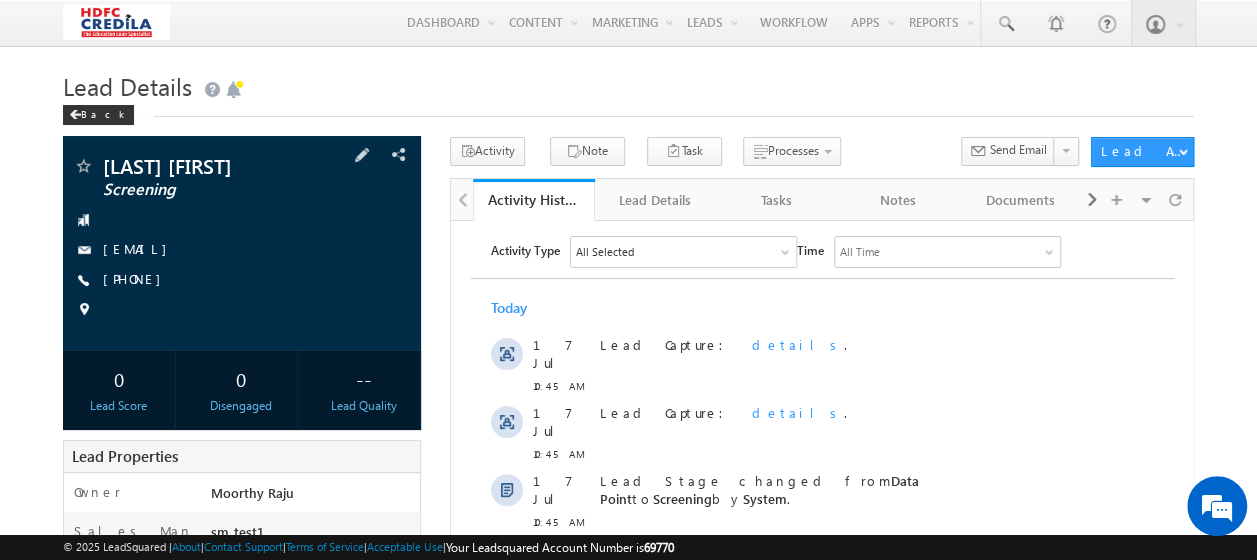 drag, startPoint x: 303, startPoint y: 252, endPoint x: 293, endPoint y: 258, distance: 11.661903 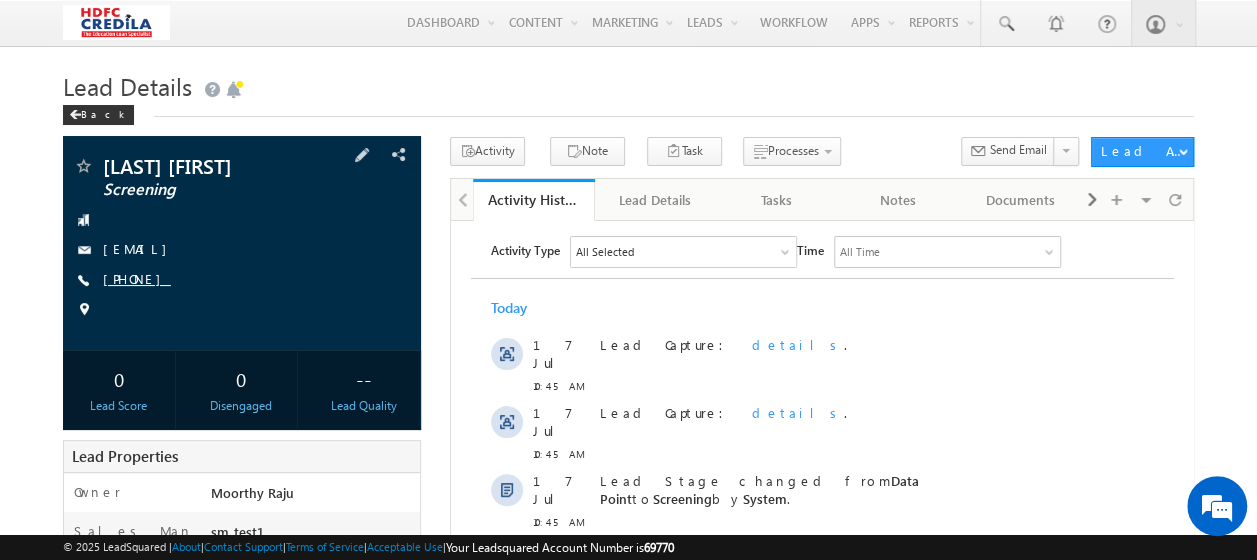 scroll, scrollTop: 0, scrollLeft: 0, axis: both 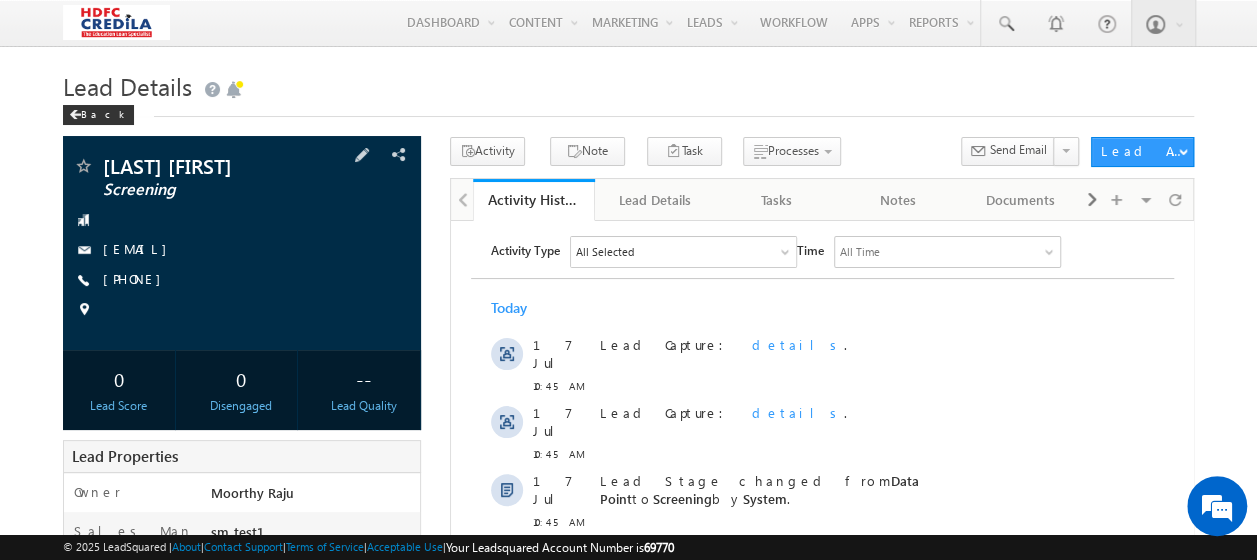 click on "[PHONE]" at bounding box center (242, 280) 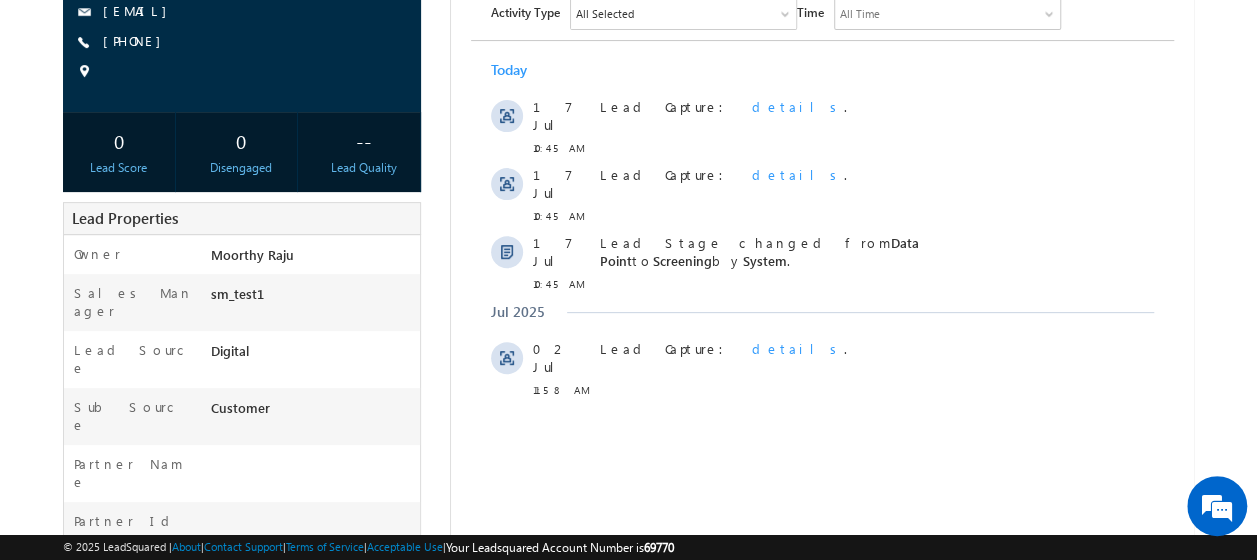 scroll, scrollTop: 500, scrollLeft: 0, axis: vertical 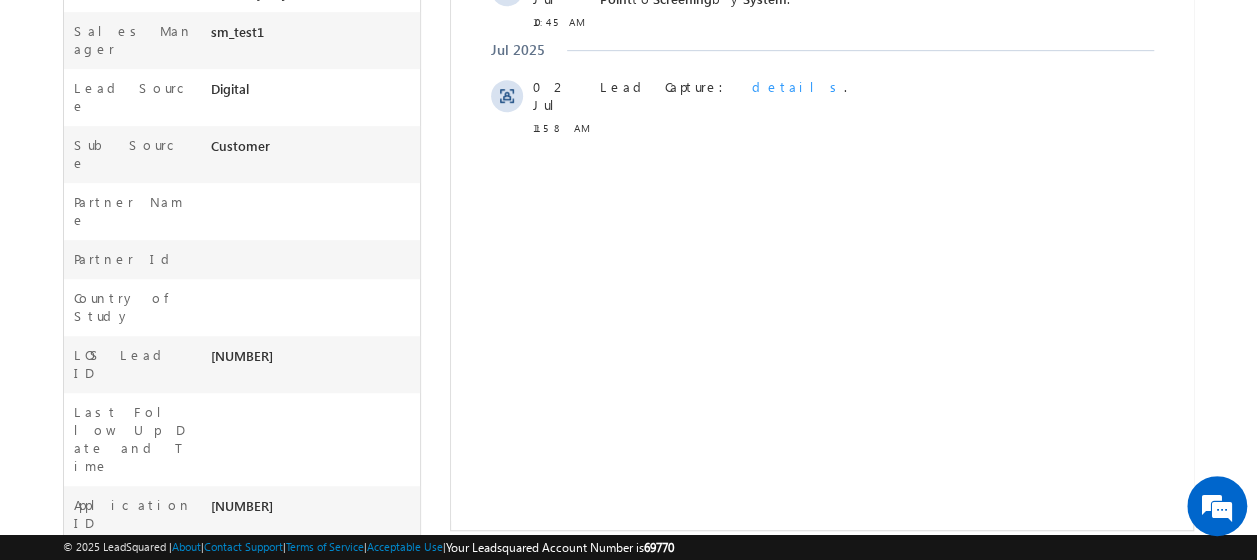 drag, startPoint x: 211, startPoint y: 358, endPoint x: 308, endPoint y: 364, distance: 97.18539 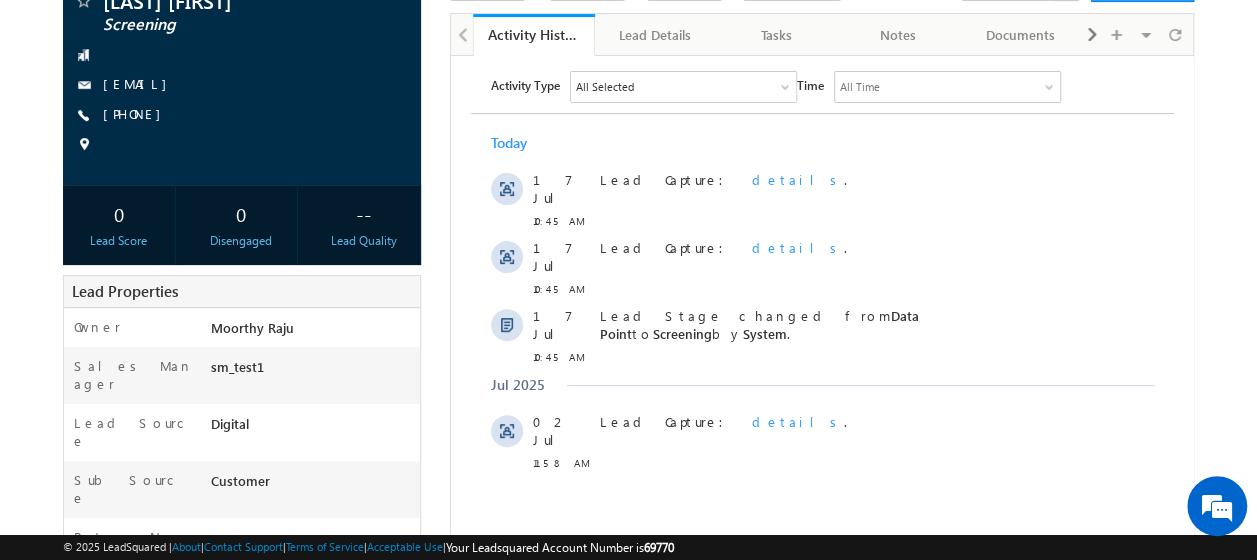 scroll, scrollTop: 0, scrollLeft: 0, axis: both 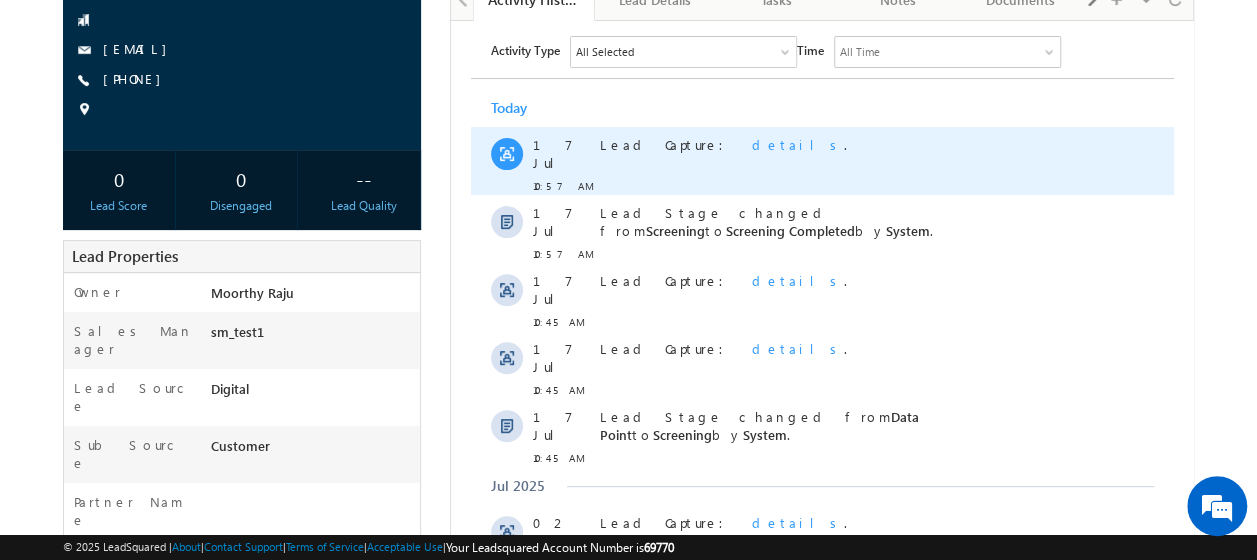 click on "details" at bounding box center (797, 143) 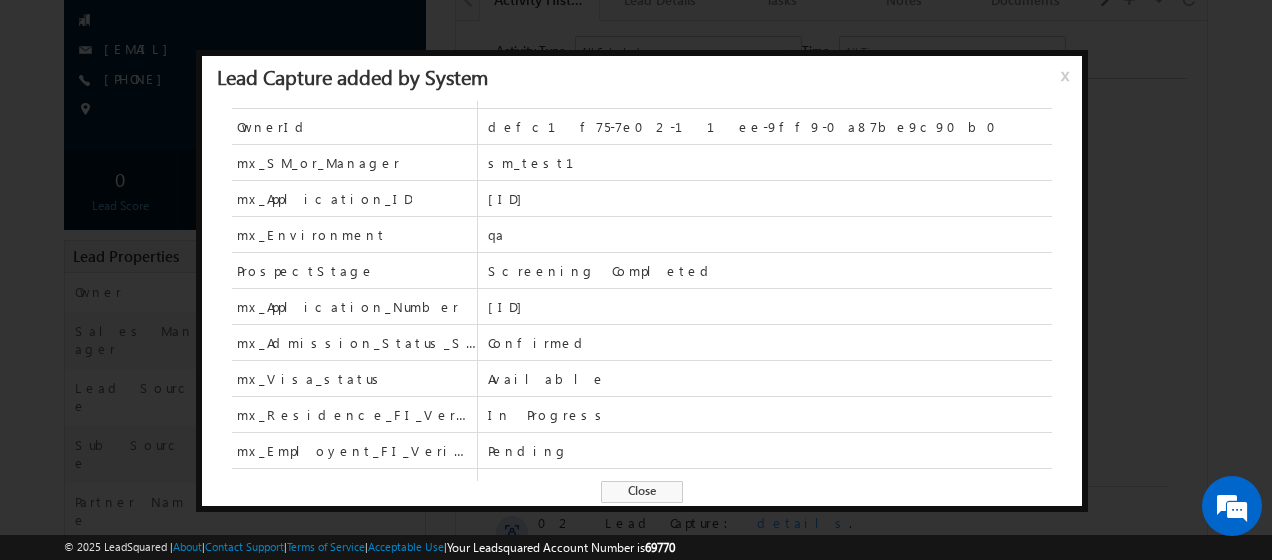 scroll, scrollTop: 500, scrollLeft: 0, axis: vertical 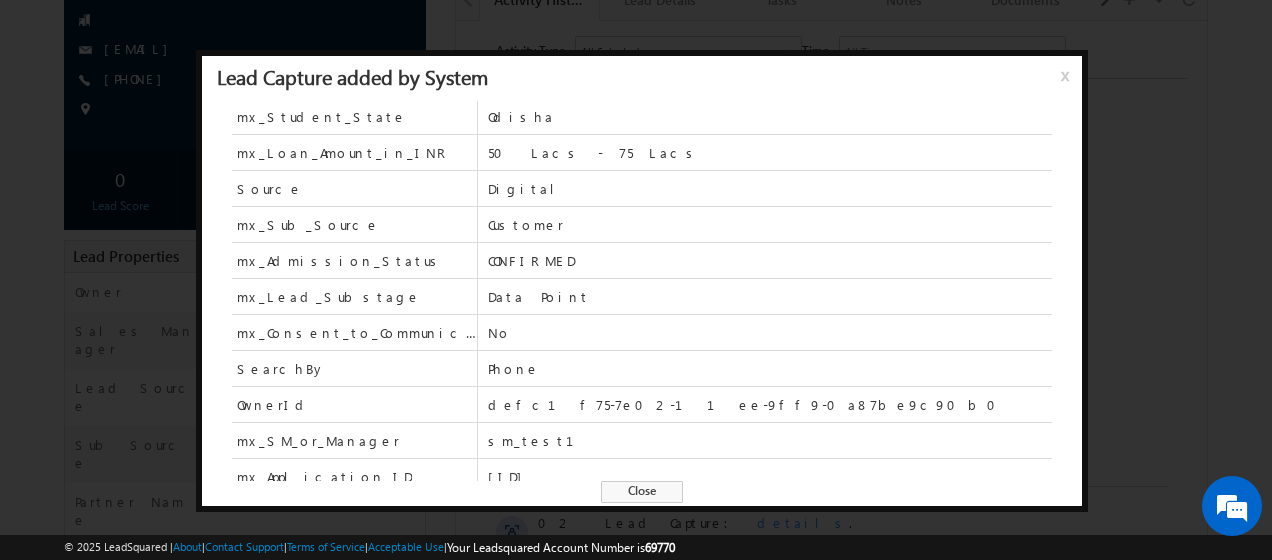 drag, startPoint x: 1063, startPoint y: 76, endPoint x: 609, endPoint y: 54, distance: 454.5327 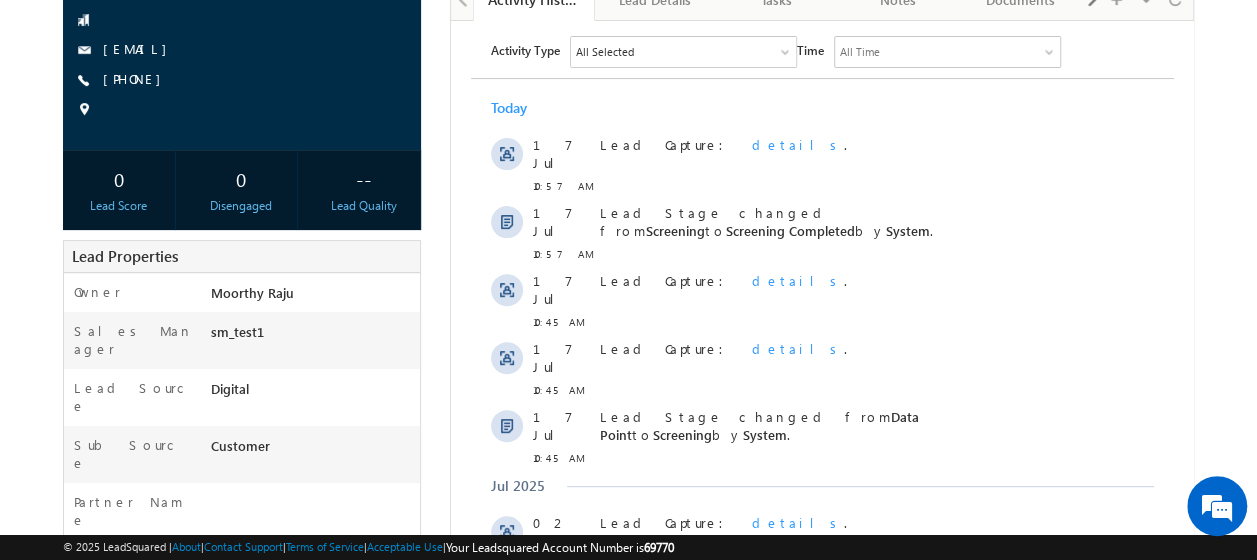 scroll, scrollTop: 0, scrollLeft: 0, axis: both 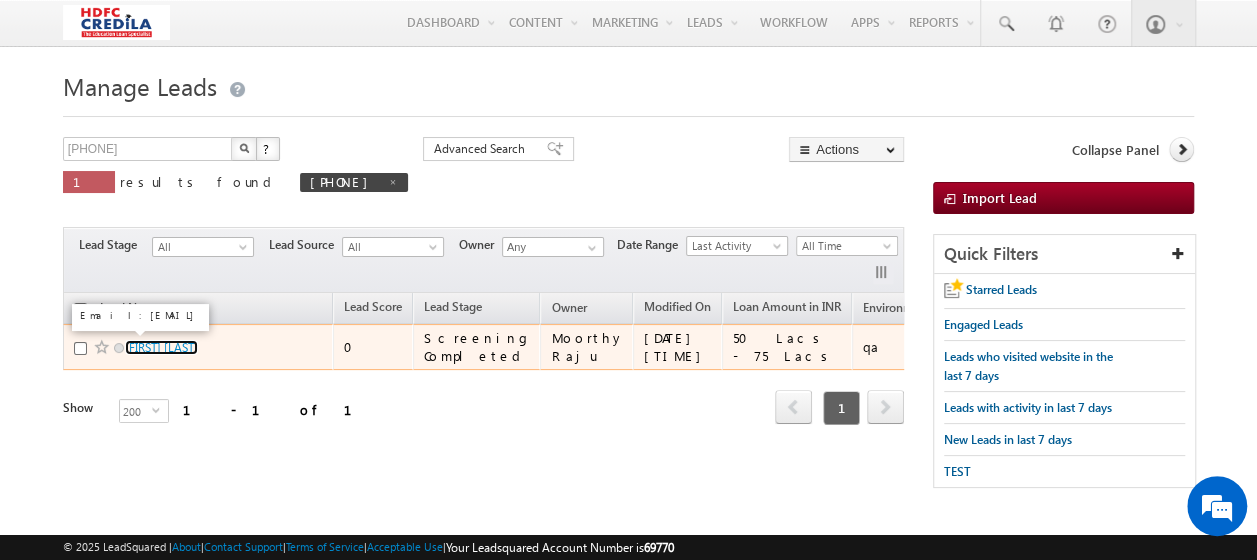 drag, startPoint x: 181, startPoint y: 340, endPoint x: 380, endPoint y: 362, distance: 200.21239 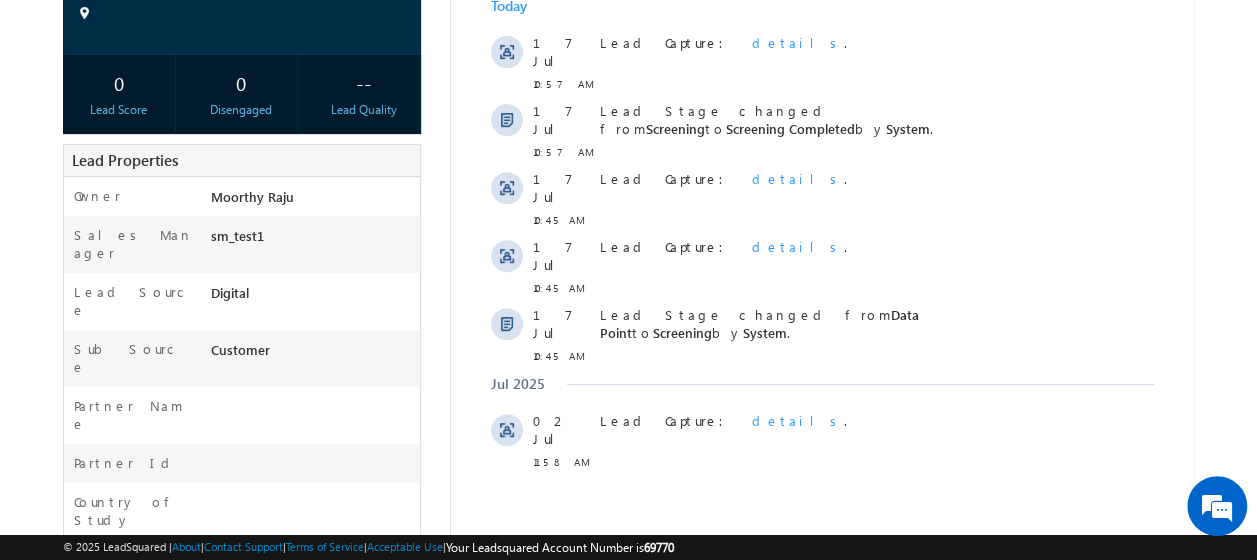 scroll, scrollTop: 300, scrollLeft: 0, axis: vertical 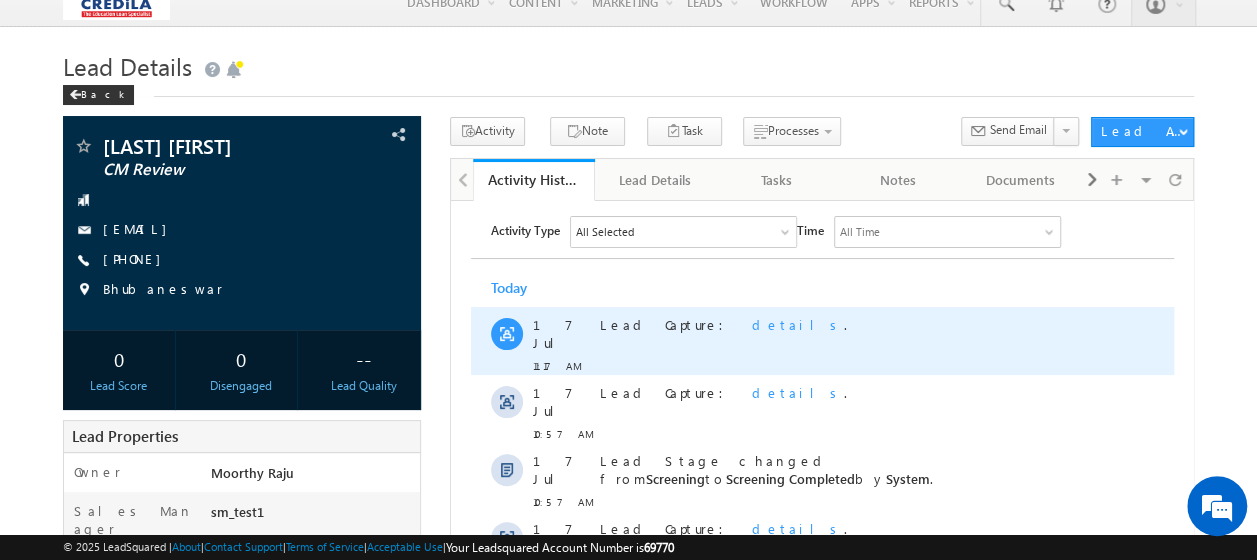 click on "details" at bounding box center (797, 323) 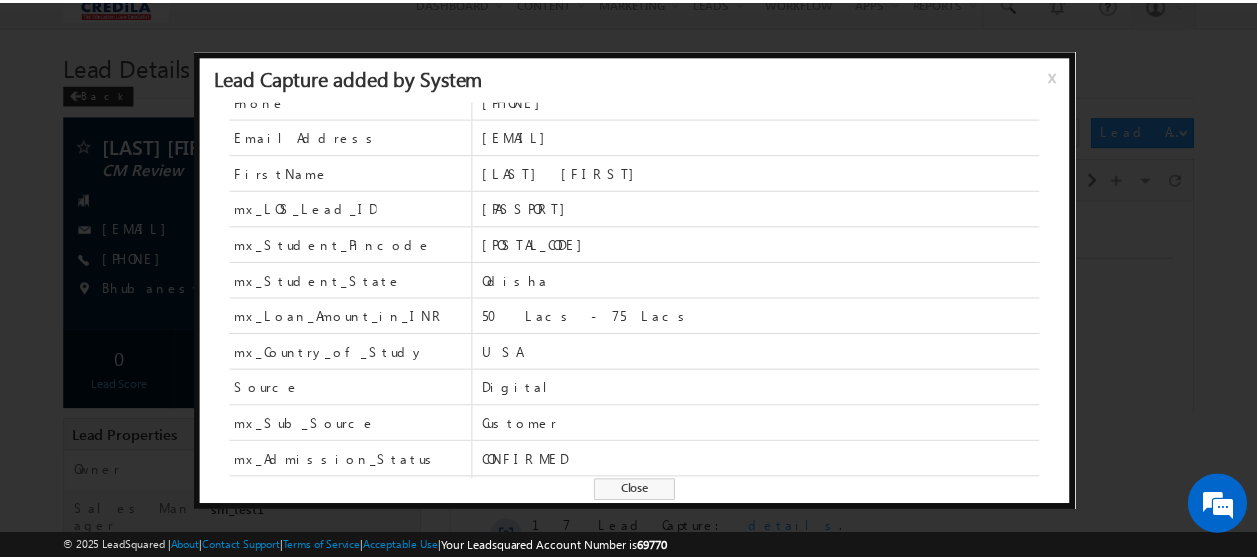 scroll, scrollTop: 0, scrollLeft: 0, axis: both 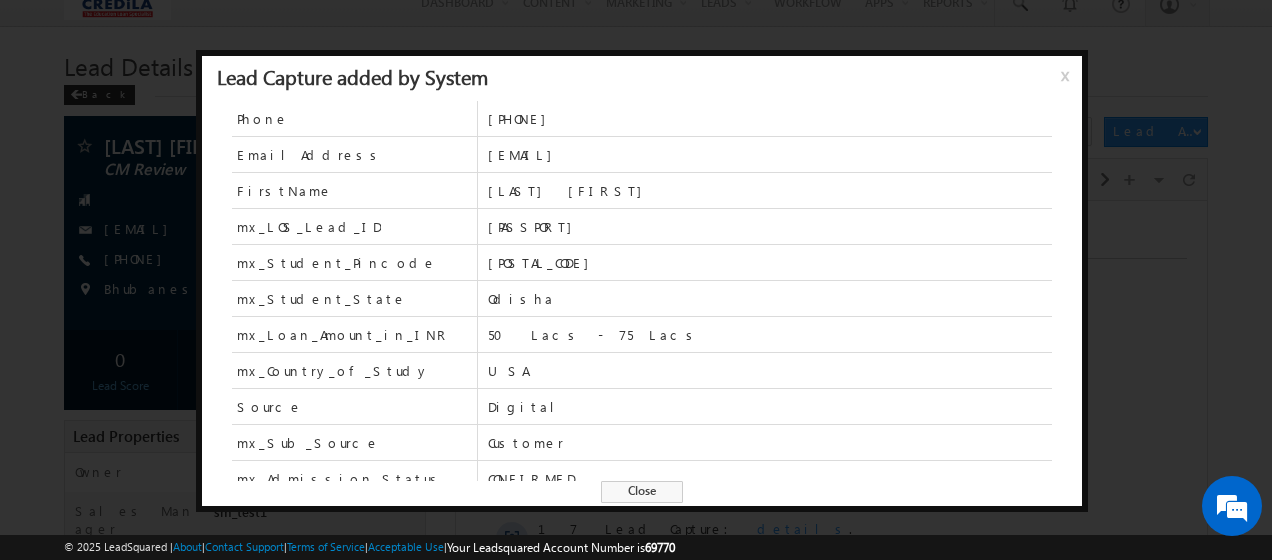 click on "x" at bounding box center (1069, 83) 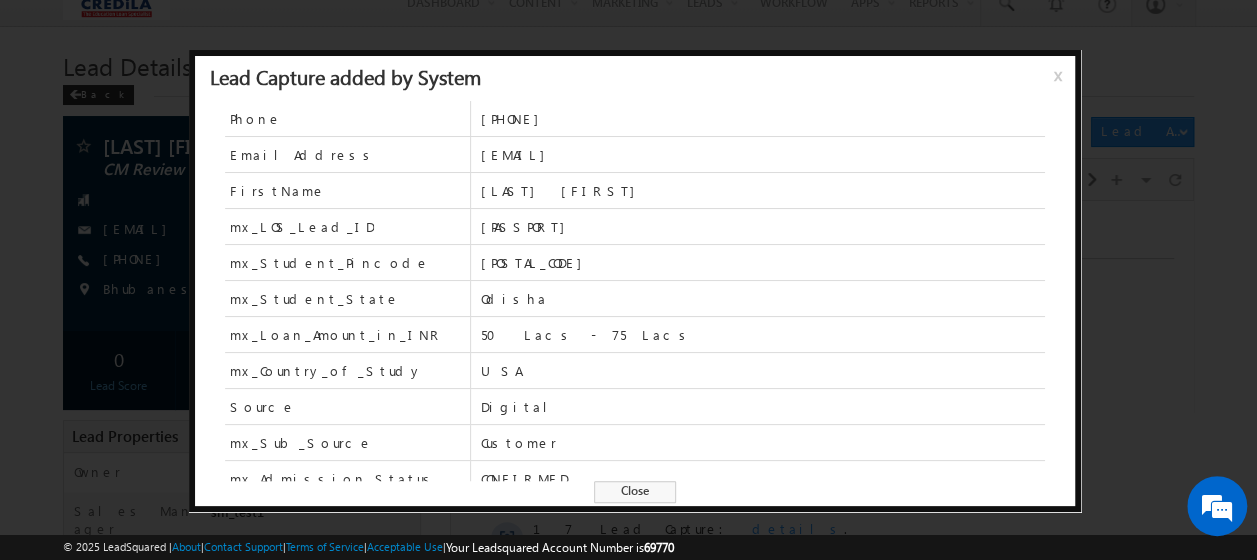 scroll, scrollTop: 0, scrollLeft: 0, axis: both 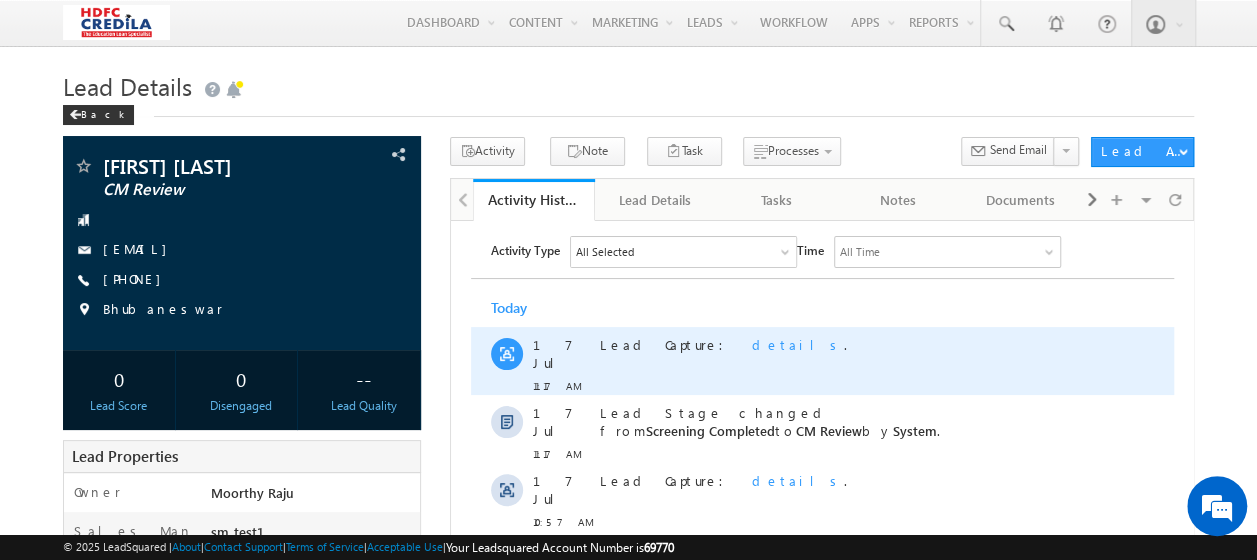 click on "details" at bounding box center (797, 343) 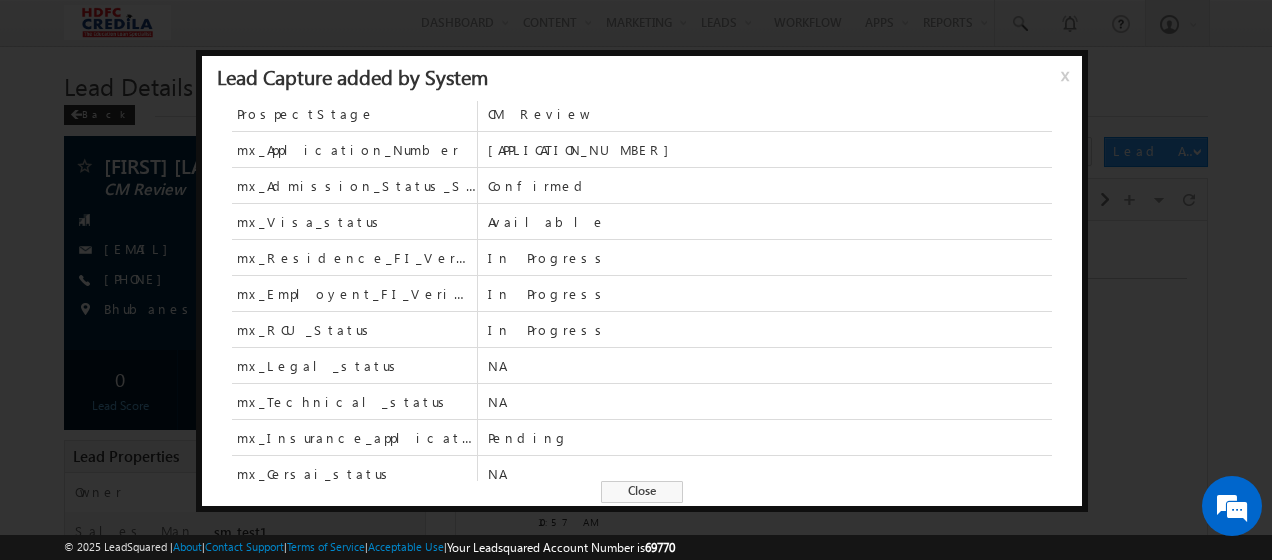 scroll, scrollTop: 553, scrollLeft: 0, axis: vertical 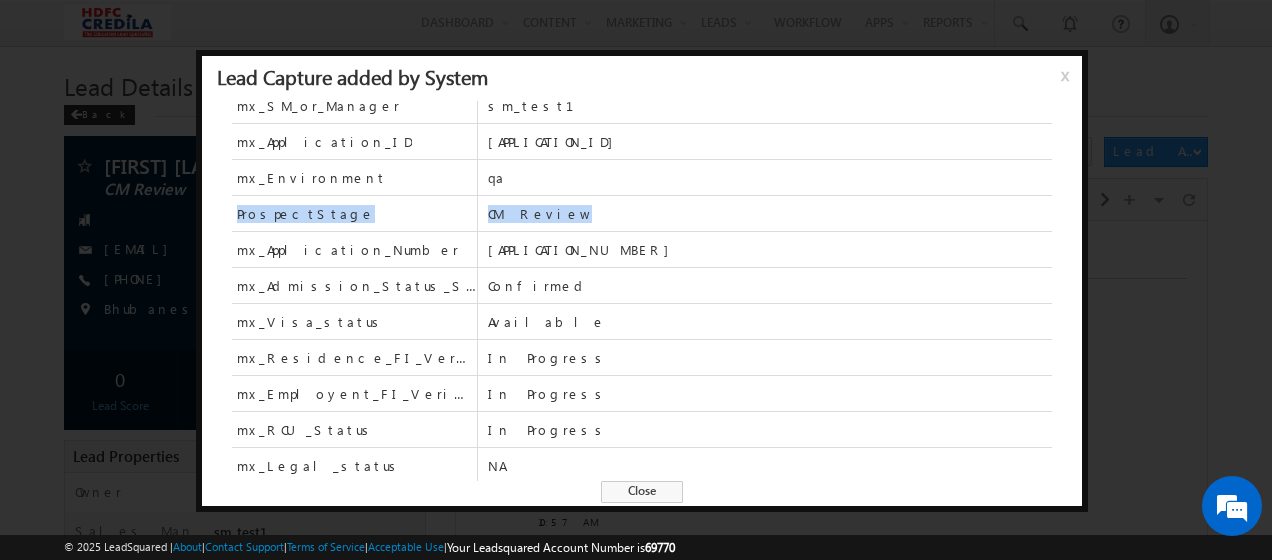 drag, startPoint x: 571, startPoint y: 201, endPoint x: 228, endPoint y: 205, distance: 343.02332 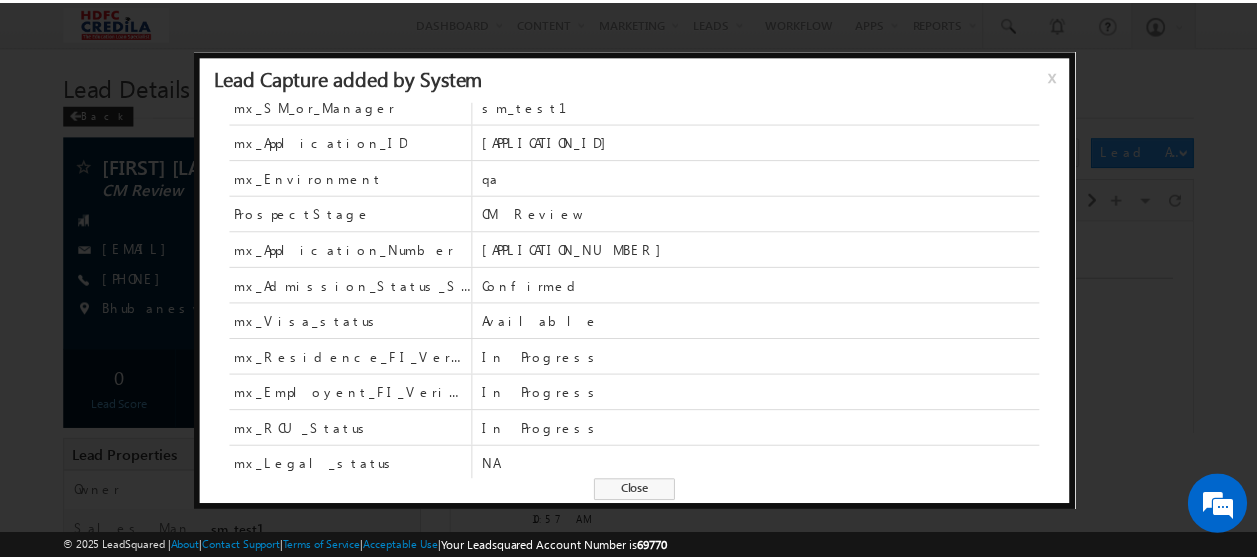 scroll, scrollTop: 0, scrollLeft: 0, axis: both 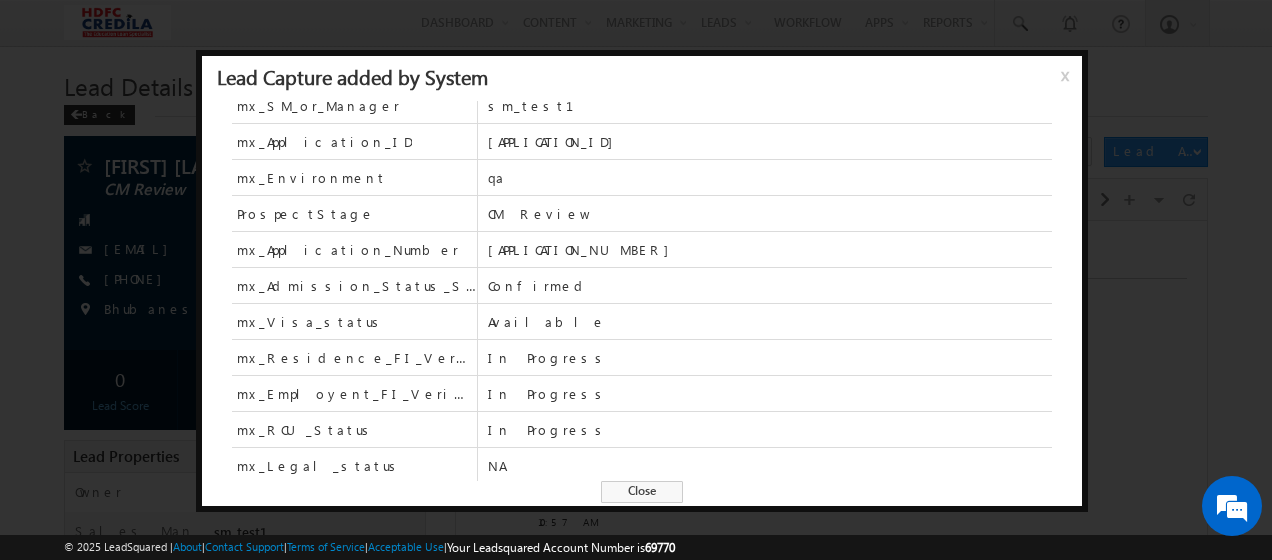 click on "x" at bounding box center [1069, 83] 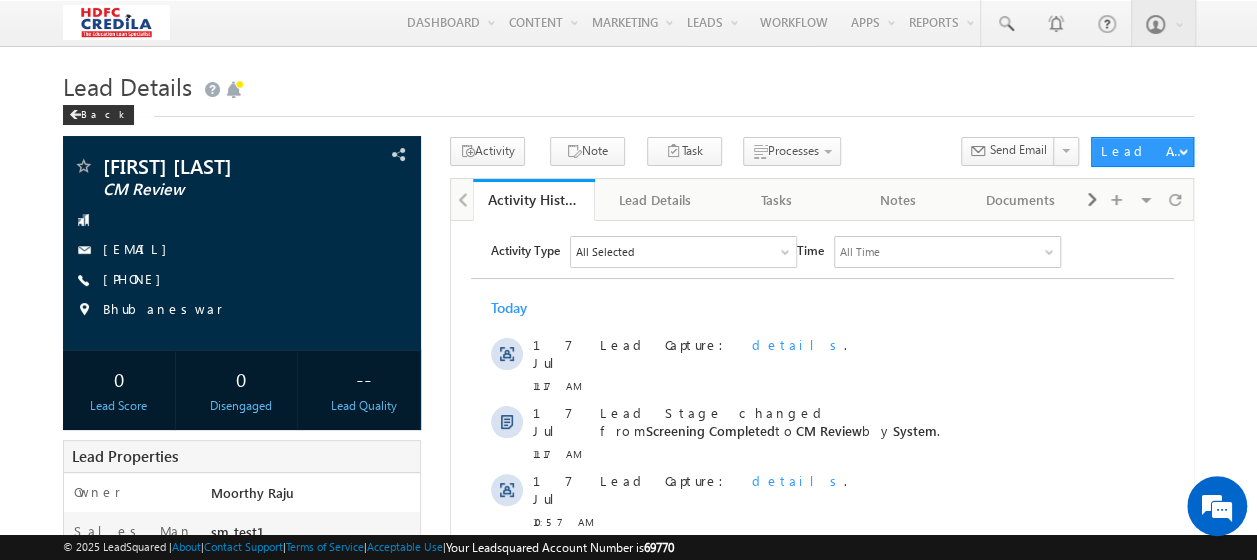 click on "Lead Details" at bounding box center [628, 84] 